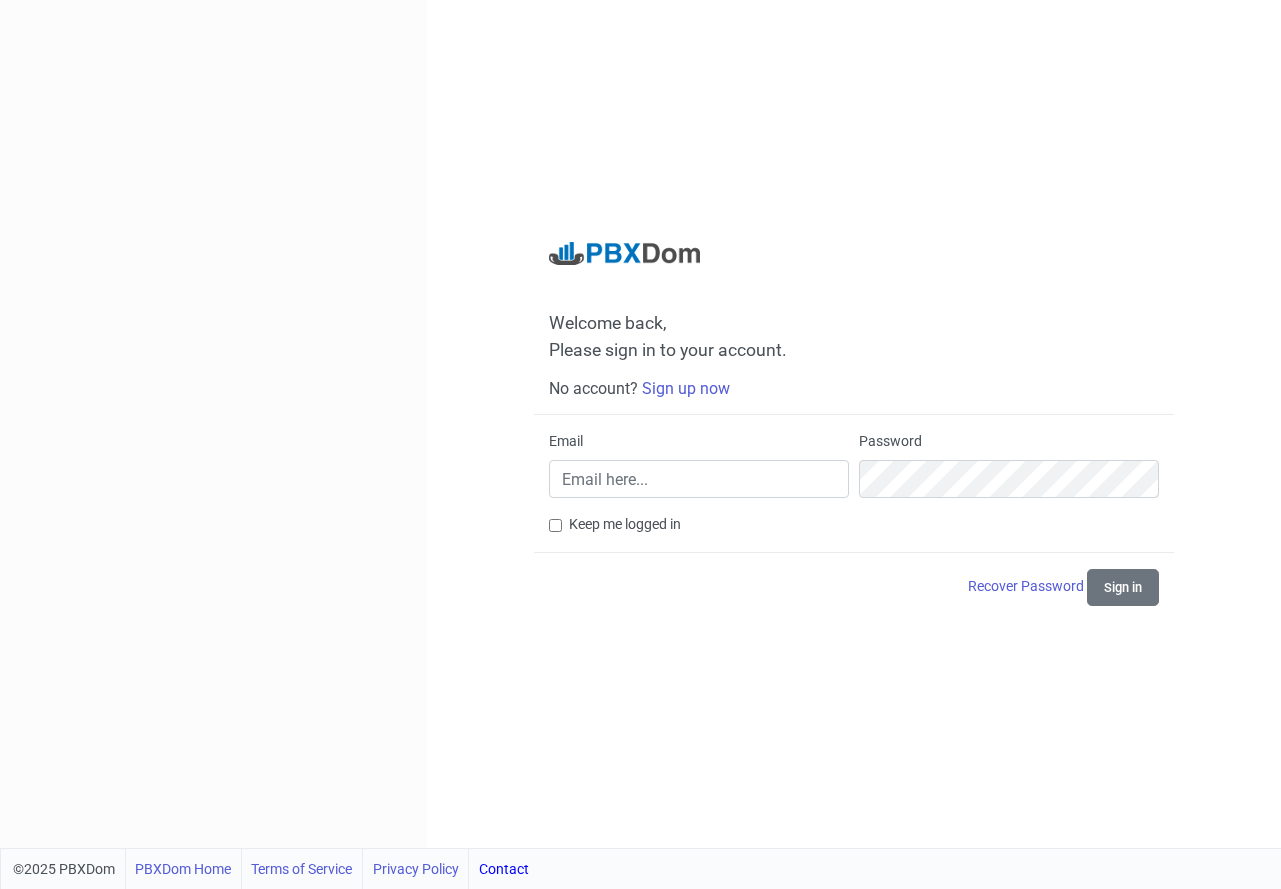 scroll, scrollTop: 0, scrollLeft: 0, axis: both 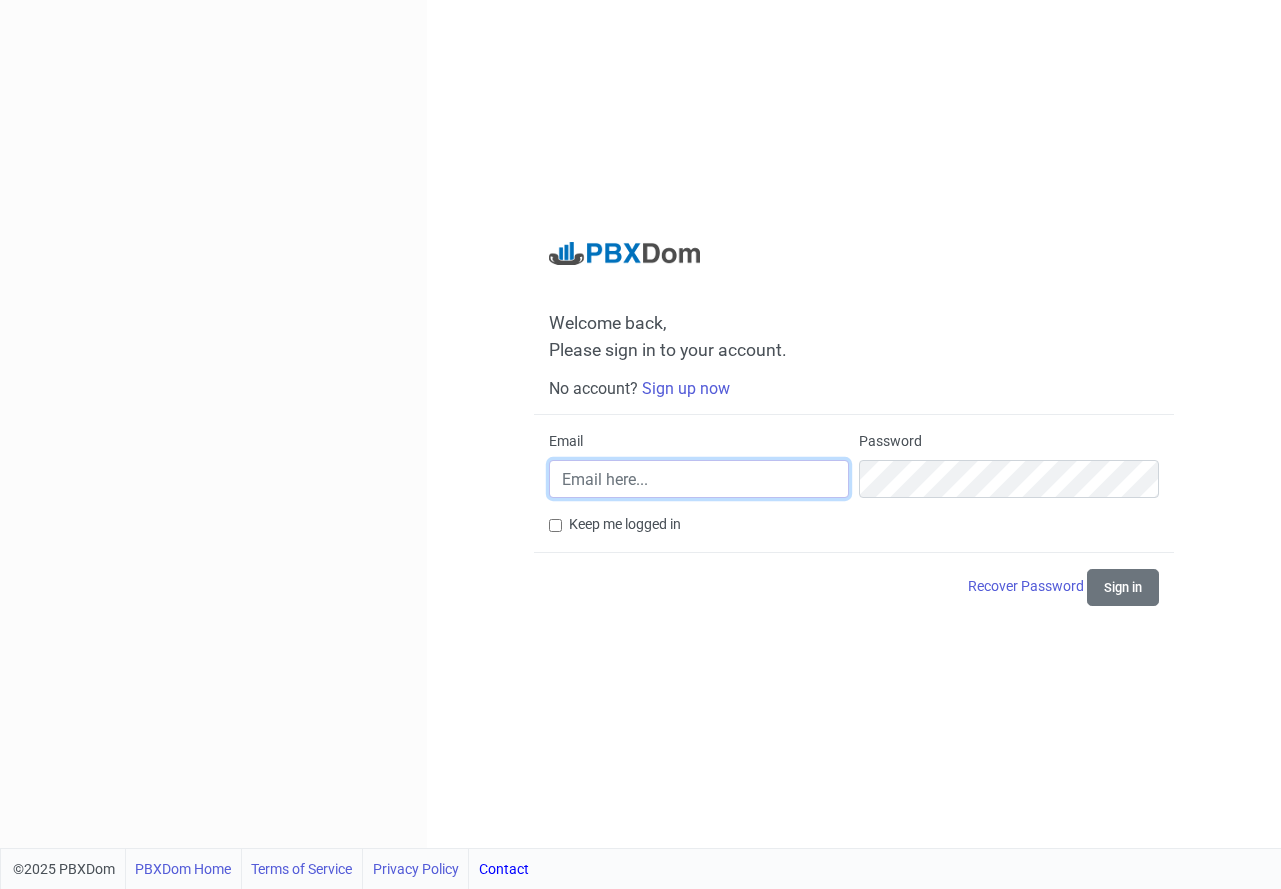click on "Email" at bounding box center [699, 479] 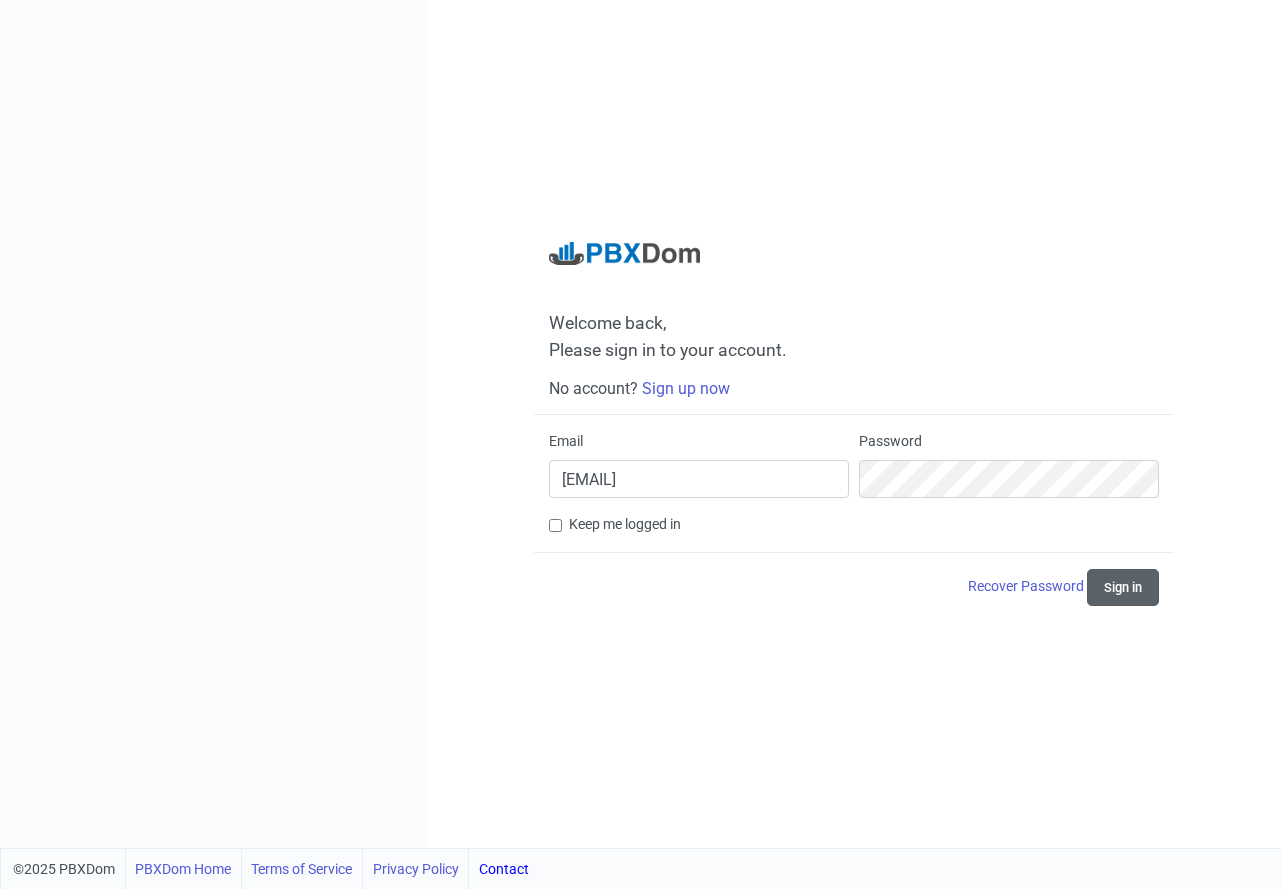 click on "Sign in" at bounding box center [1123, 587] 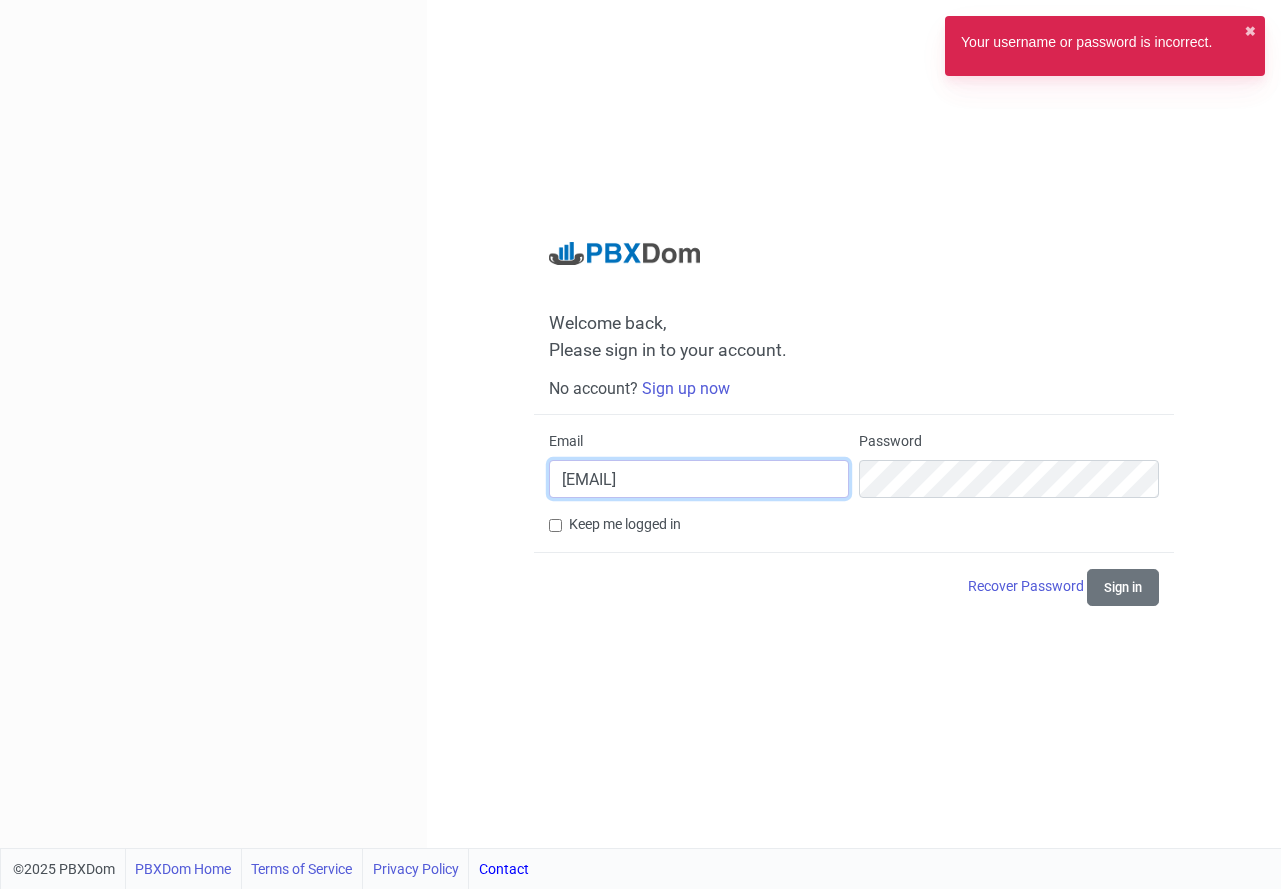 drag, startPoint x: 774, startPoint y: 477, endPoint x: 299, endPoint y: 446, distance: 476.0105 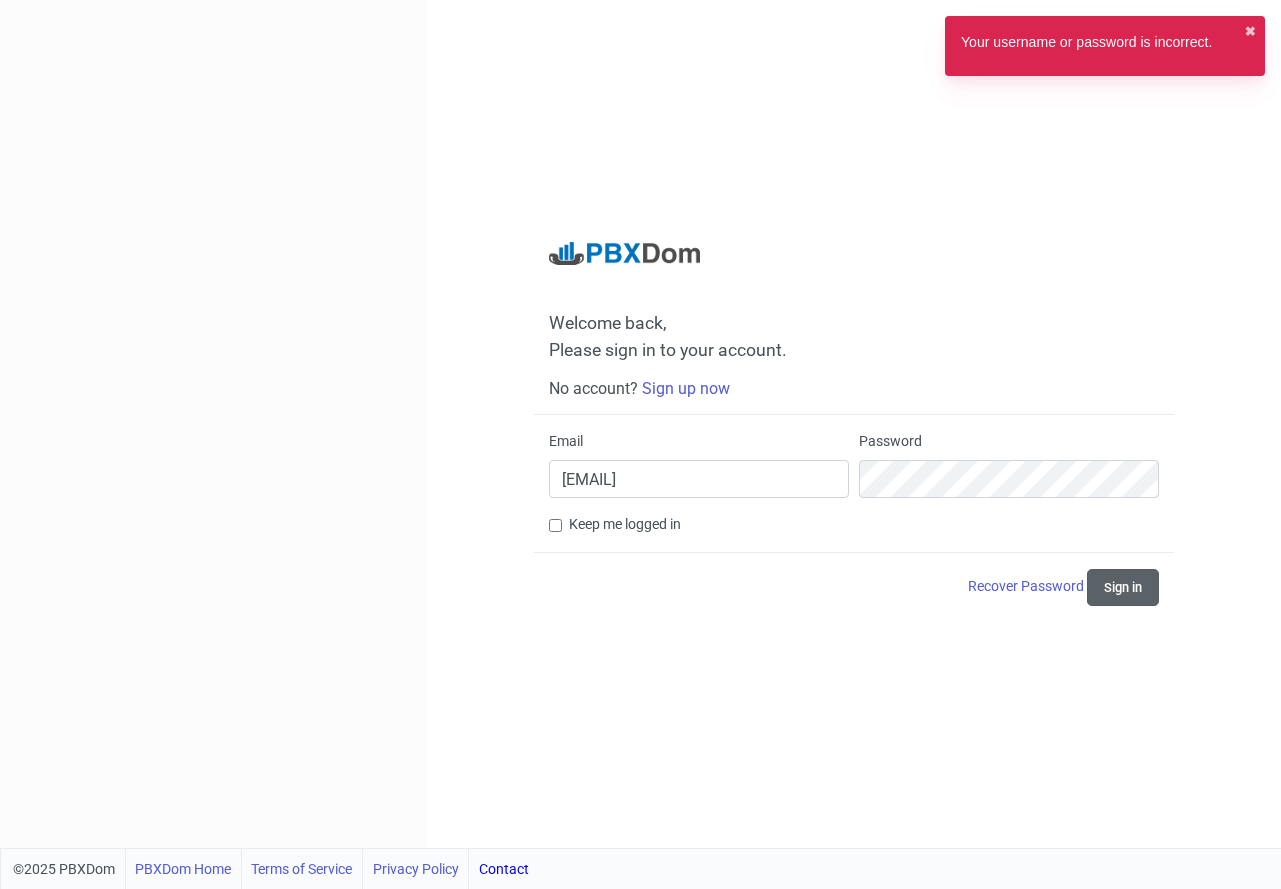 click on "Sign in" at bounding box center [1123, 587] 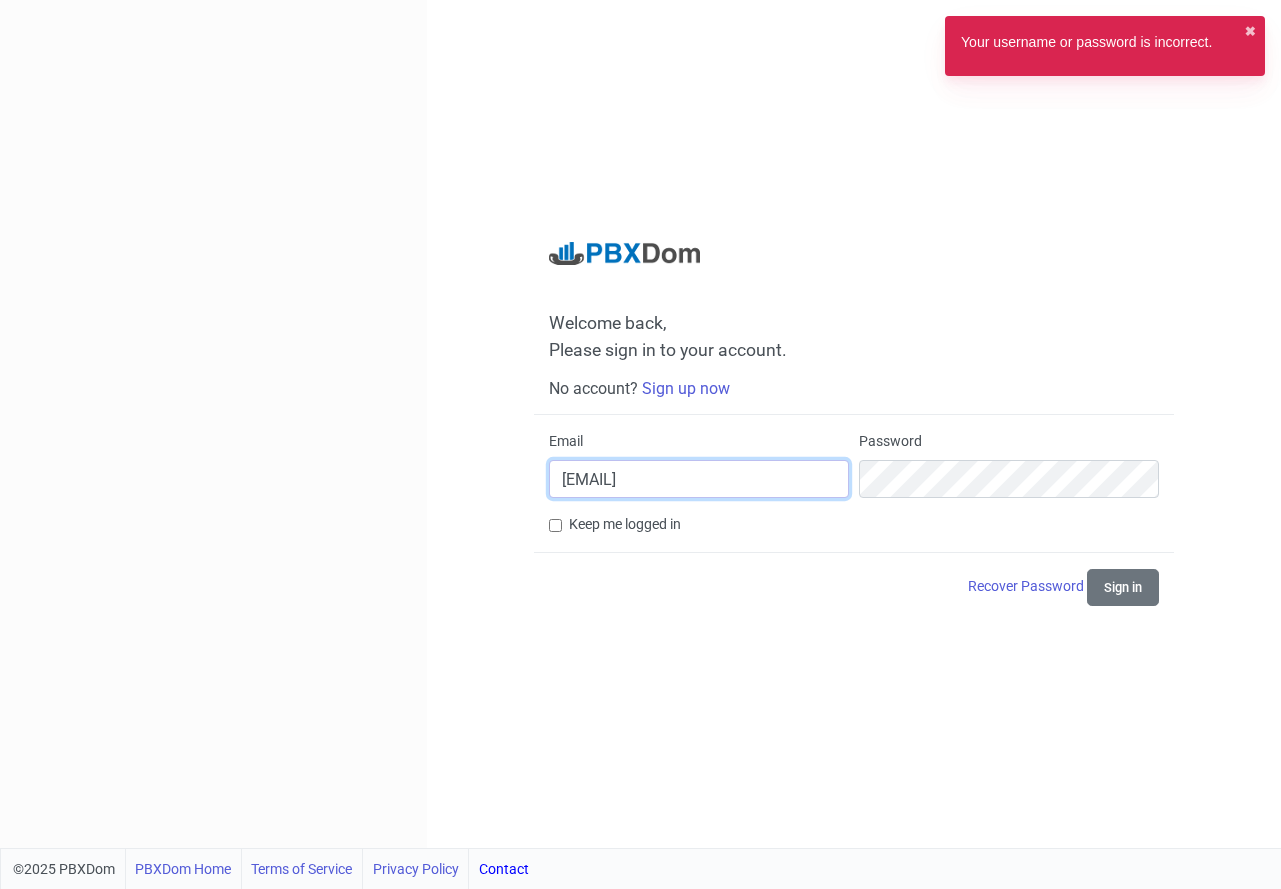 drag, startPoint x: 750, startPoint y: 477, endPoint x: 11, endPoint y: 403, distance: 742.69574 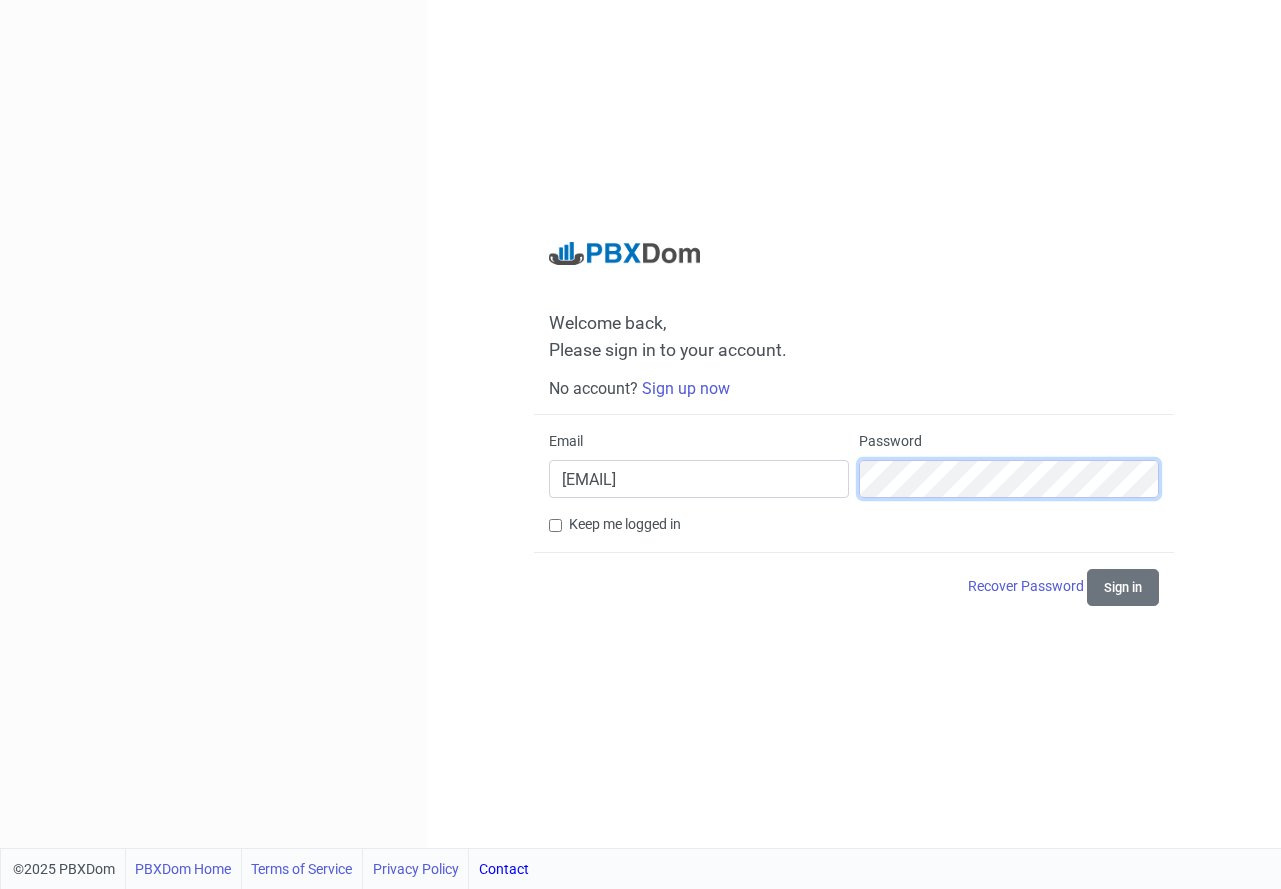 click on "Email lajoslazar@t-online.hu Password" at bounding box center [854, 472] 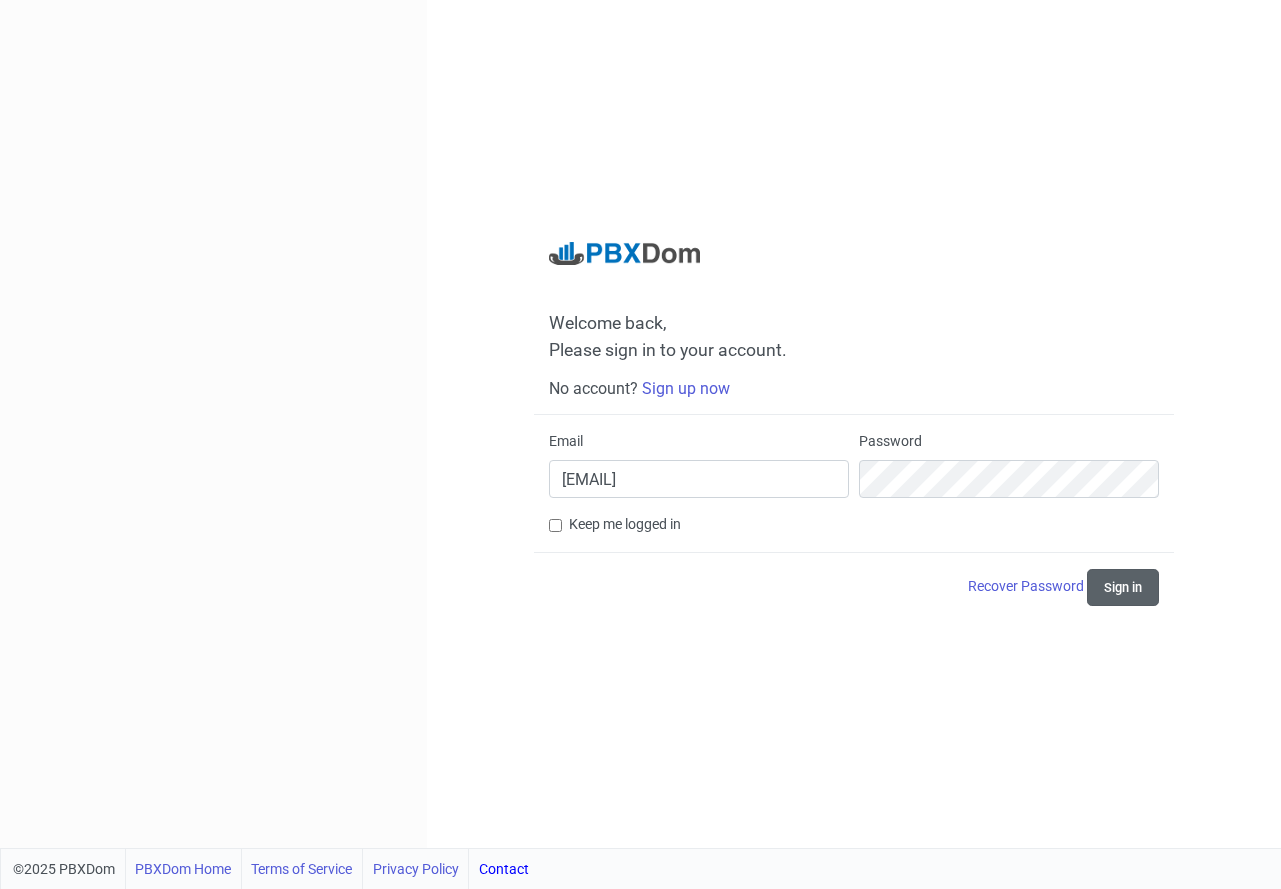 click on "Sign in" at bounding box center (1123, 587) 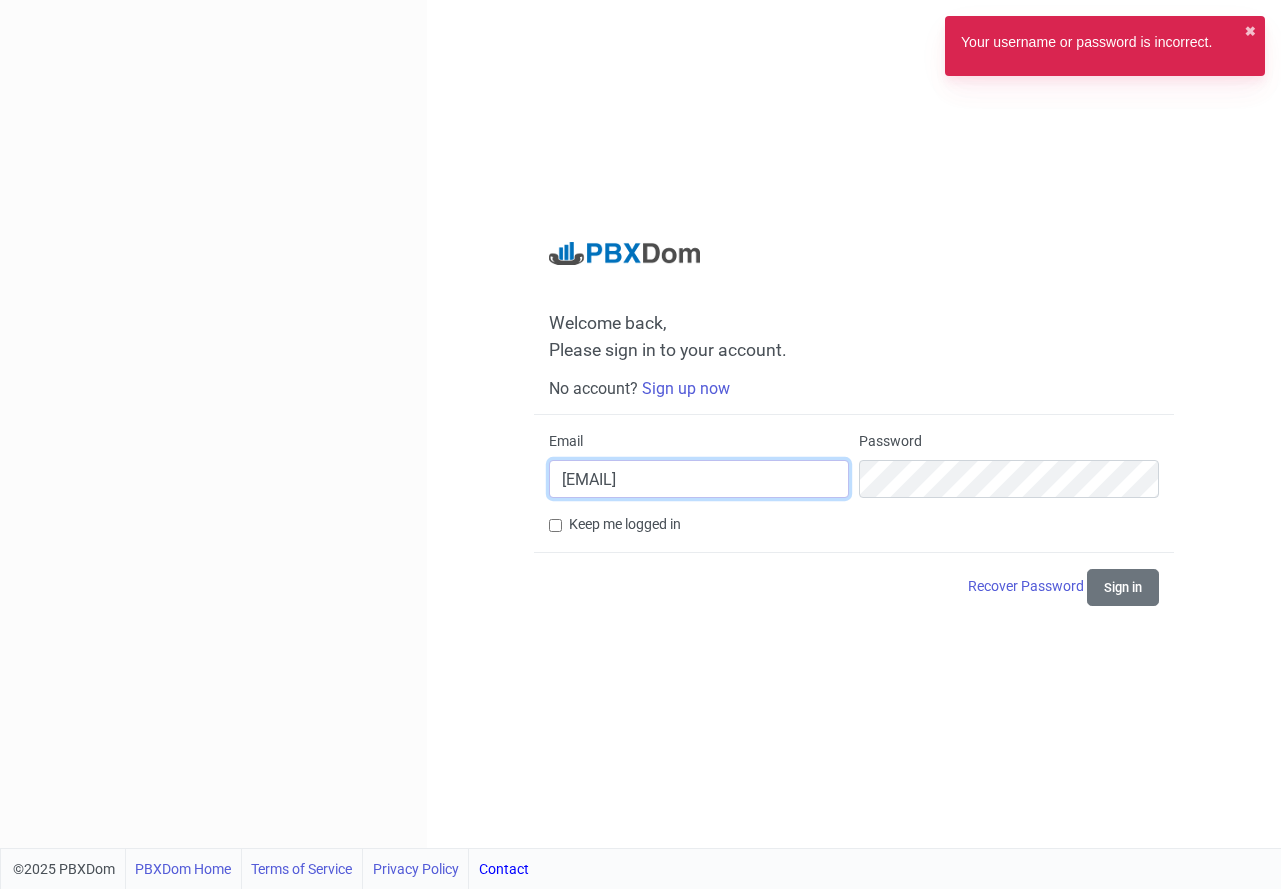 drag, startPoint x: 723, startPoint y: 476, endPoint x: 180, endPoint y: 423, distance: 545.58044 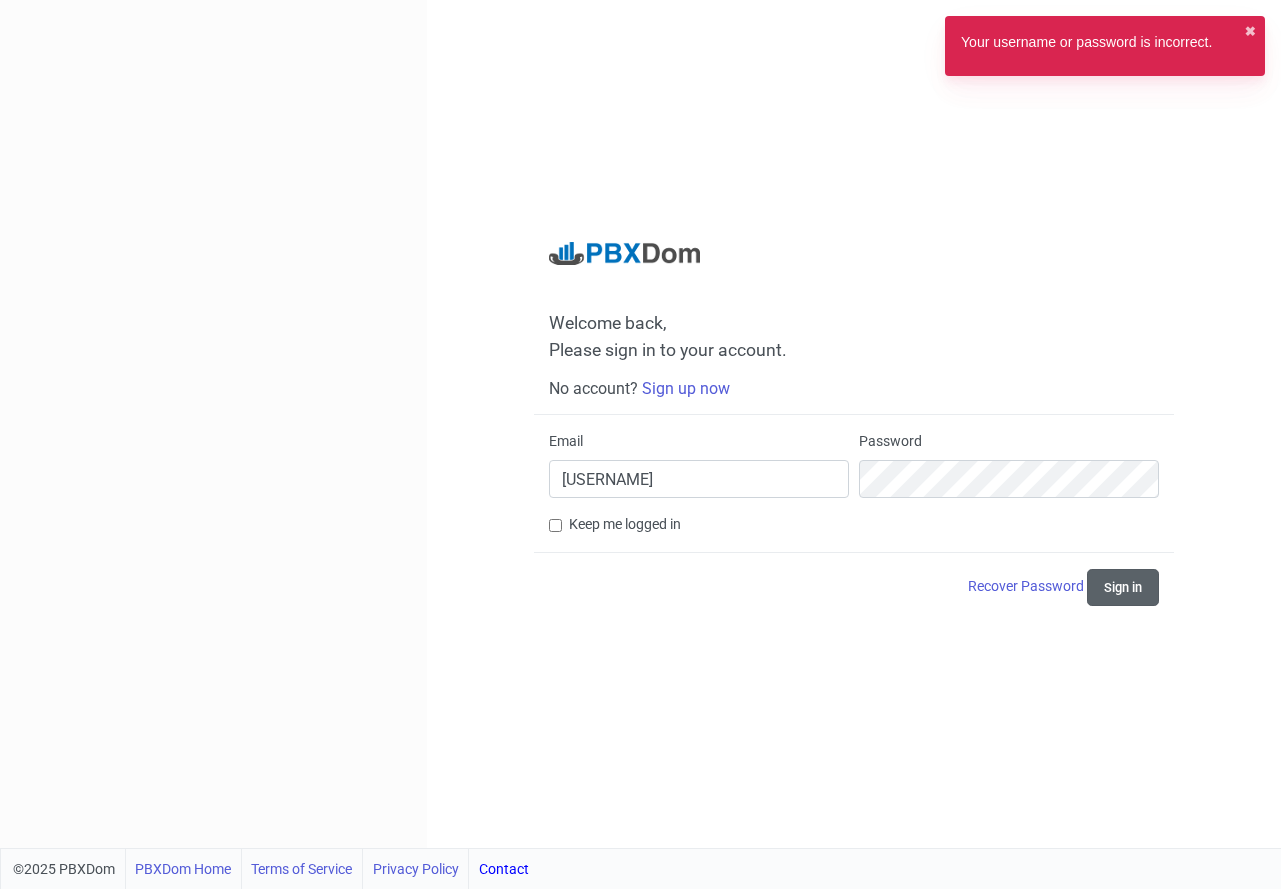 click on "Sign in" at bounding box center [1123, 587] 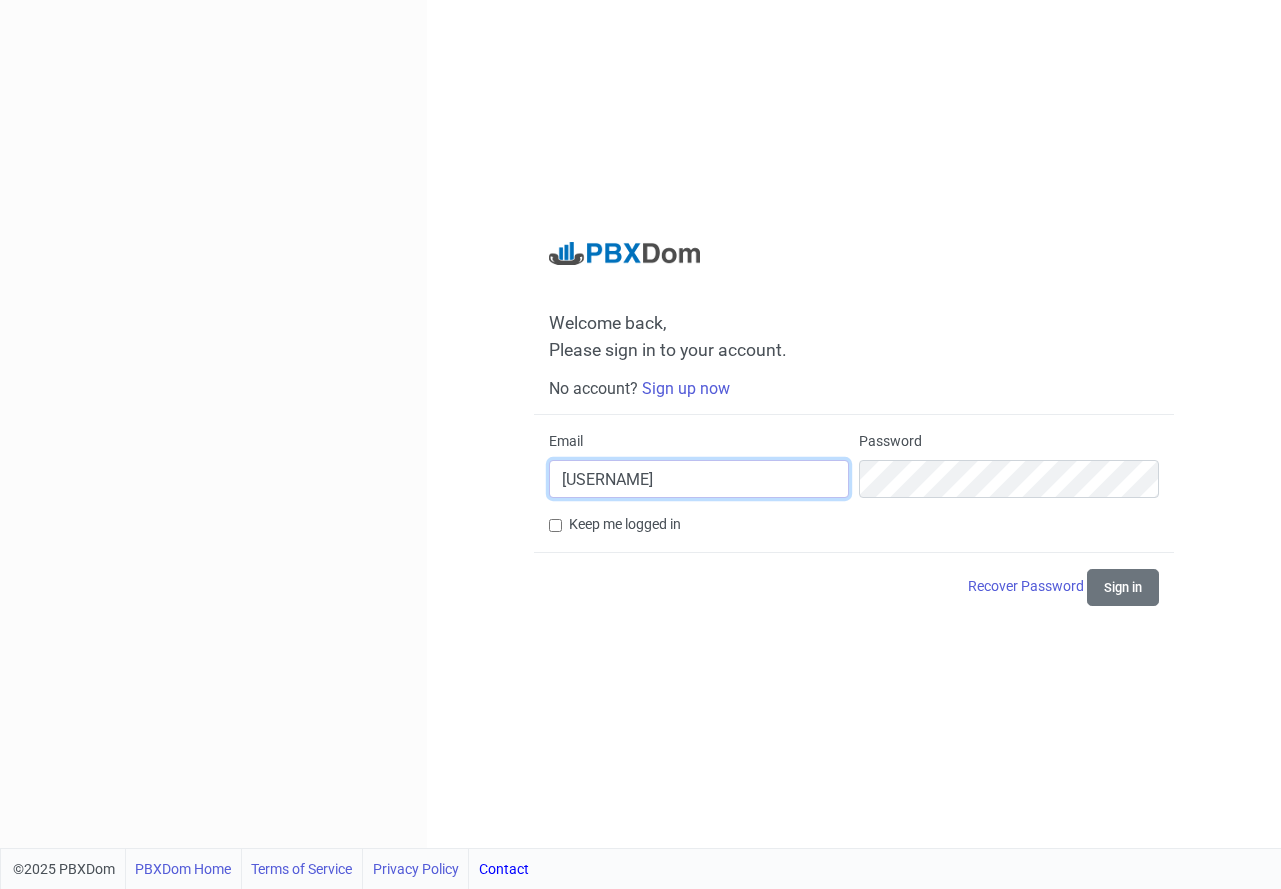 drag, startPoint x: 358, startPoint y: 475, endPoint x: 209, endPoint y: 450, distance: 151.08276 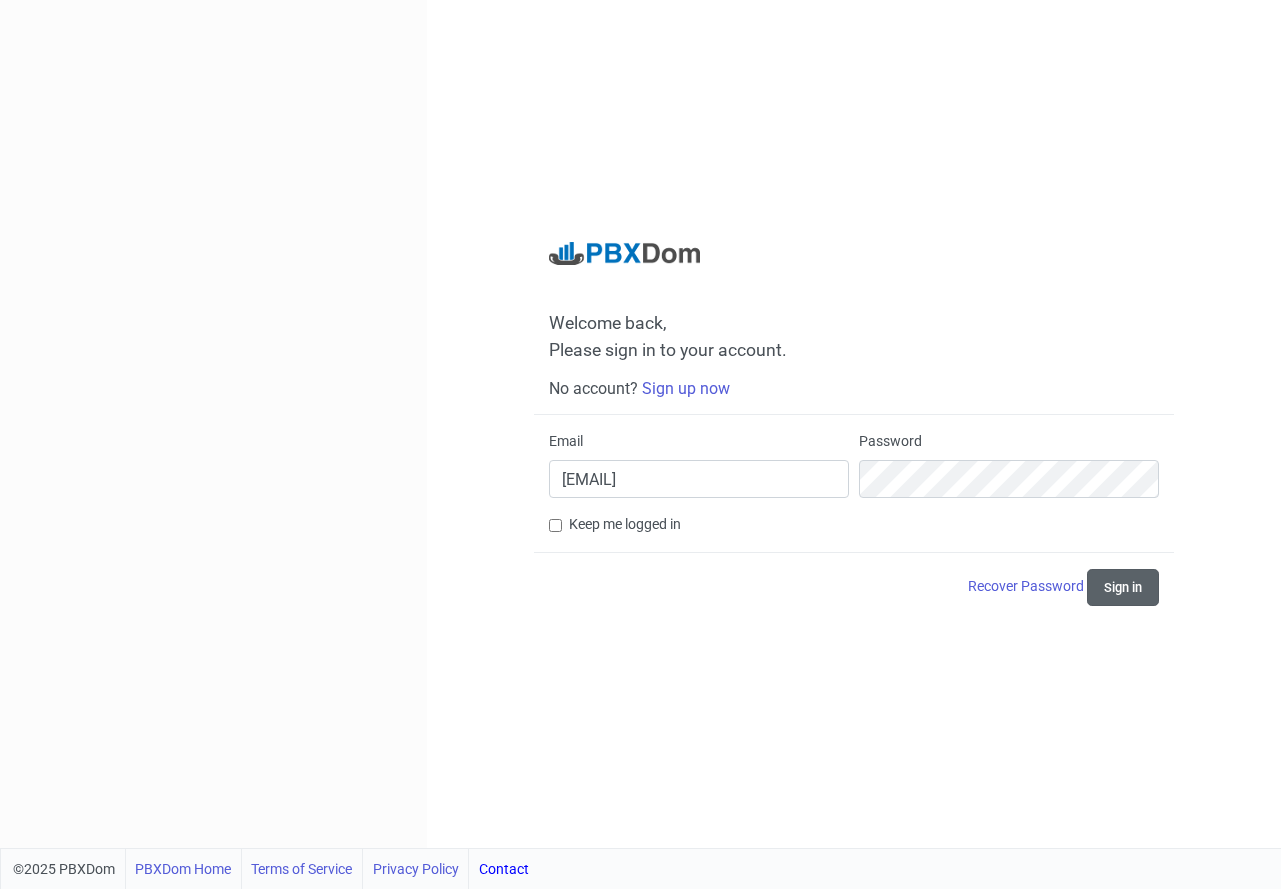 click on "Sign in" at bounding box center [1123, 587] 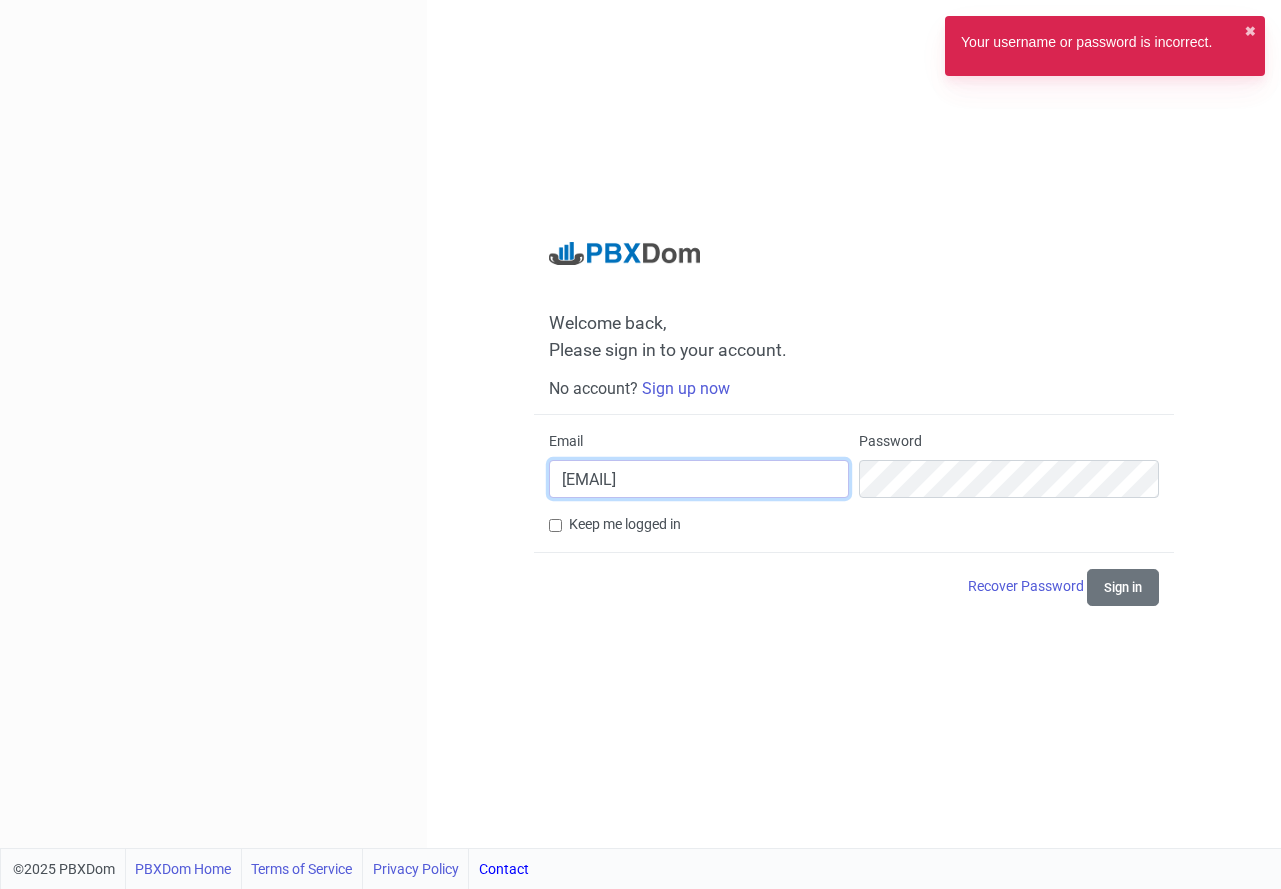 drag, startPoint x: 768, startPoint y: 475, endPoint x: 112, endPoint y: 399, distance: 660.38776 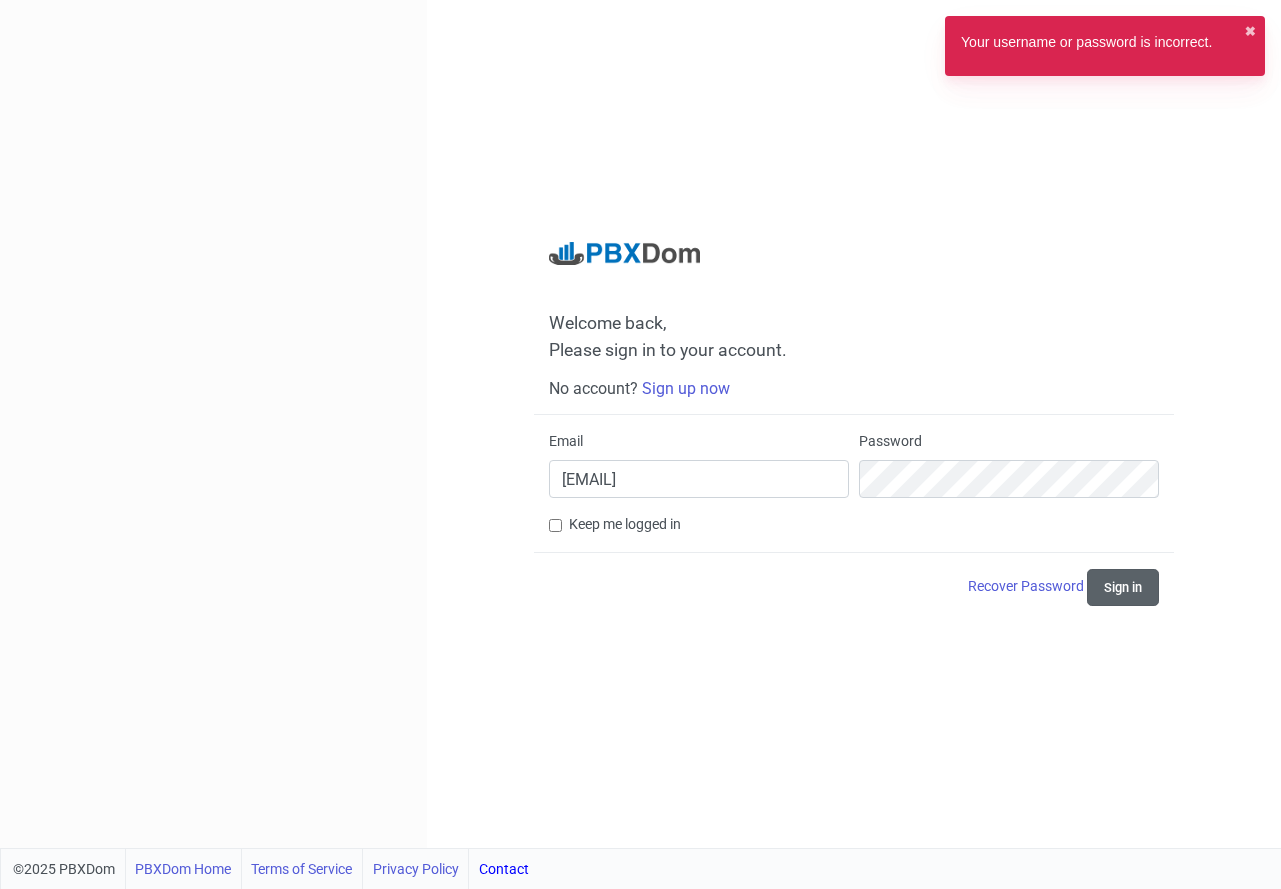 click on "Sign in" at bounding box center (1123, 587) 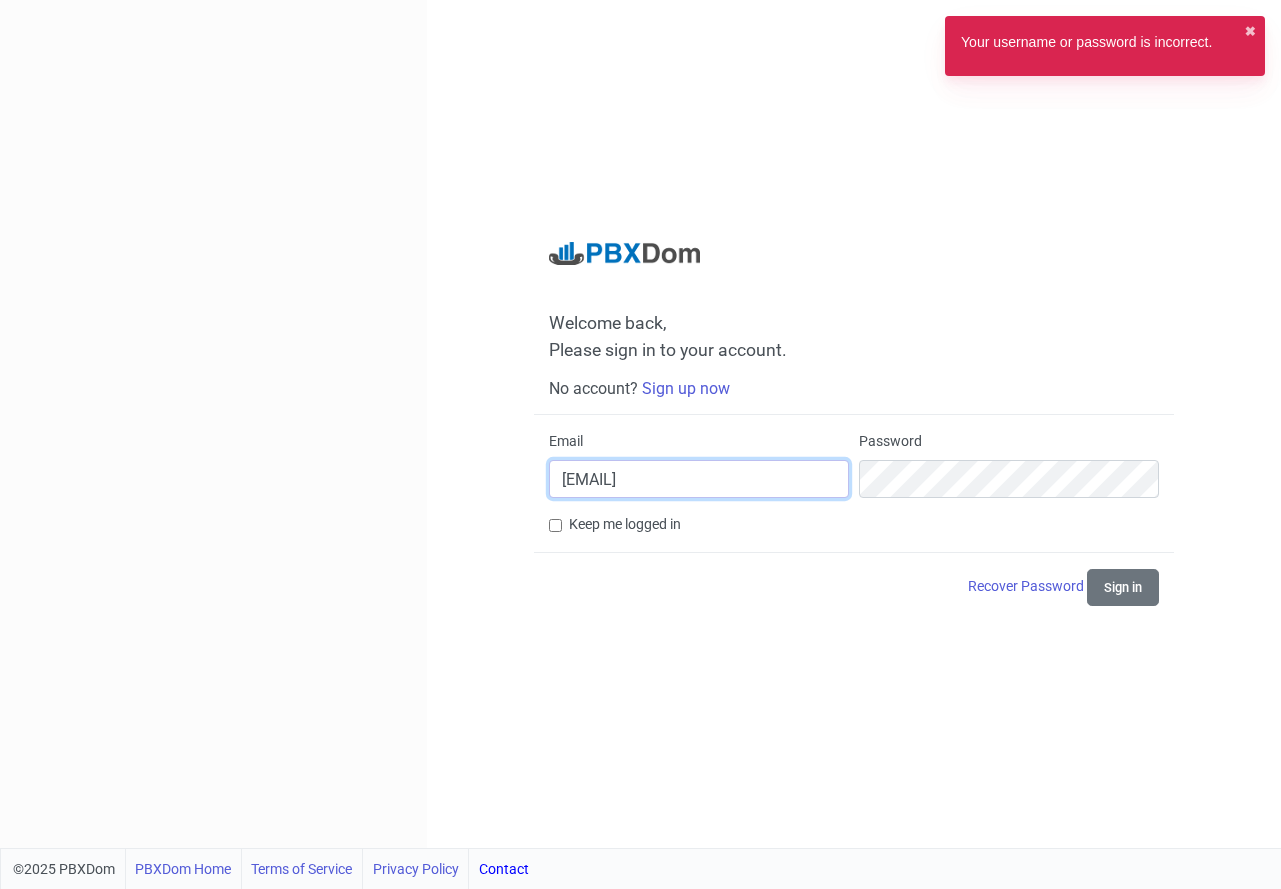 drag, startPoint x: 448, startPoint y: 444, endPoint x: 278, endPoint y: 437, distance: 170.14406 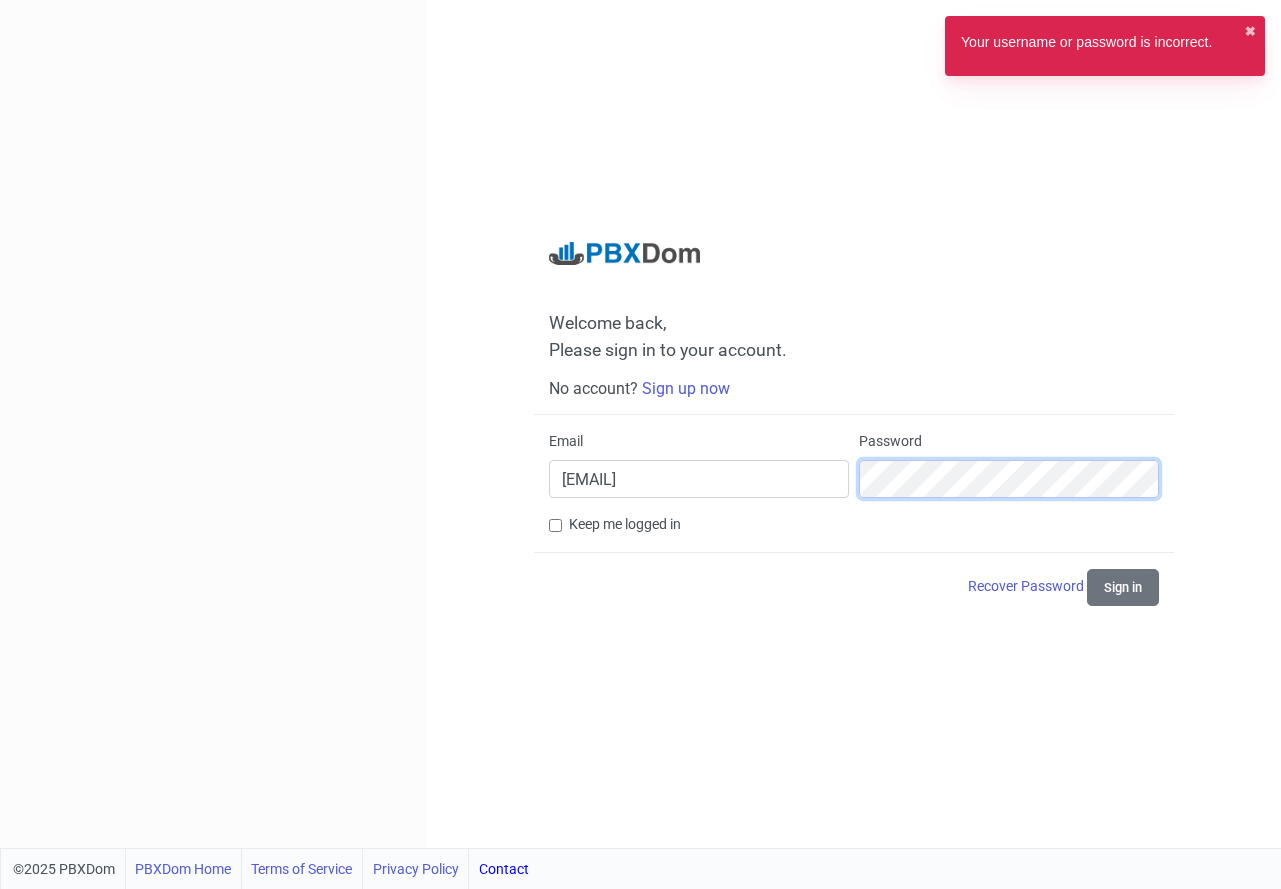 click on "Email angelofsin@inbox.lv Password" at bounding box center (854, 472) 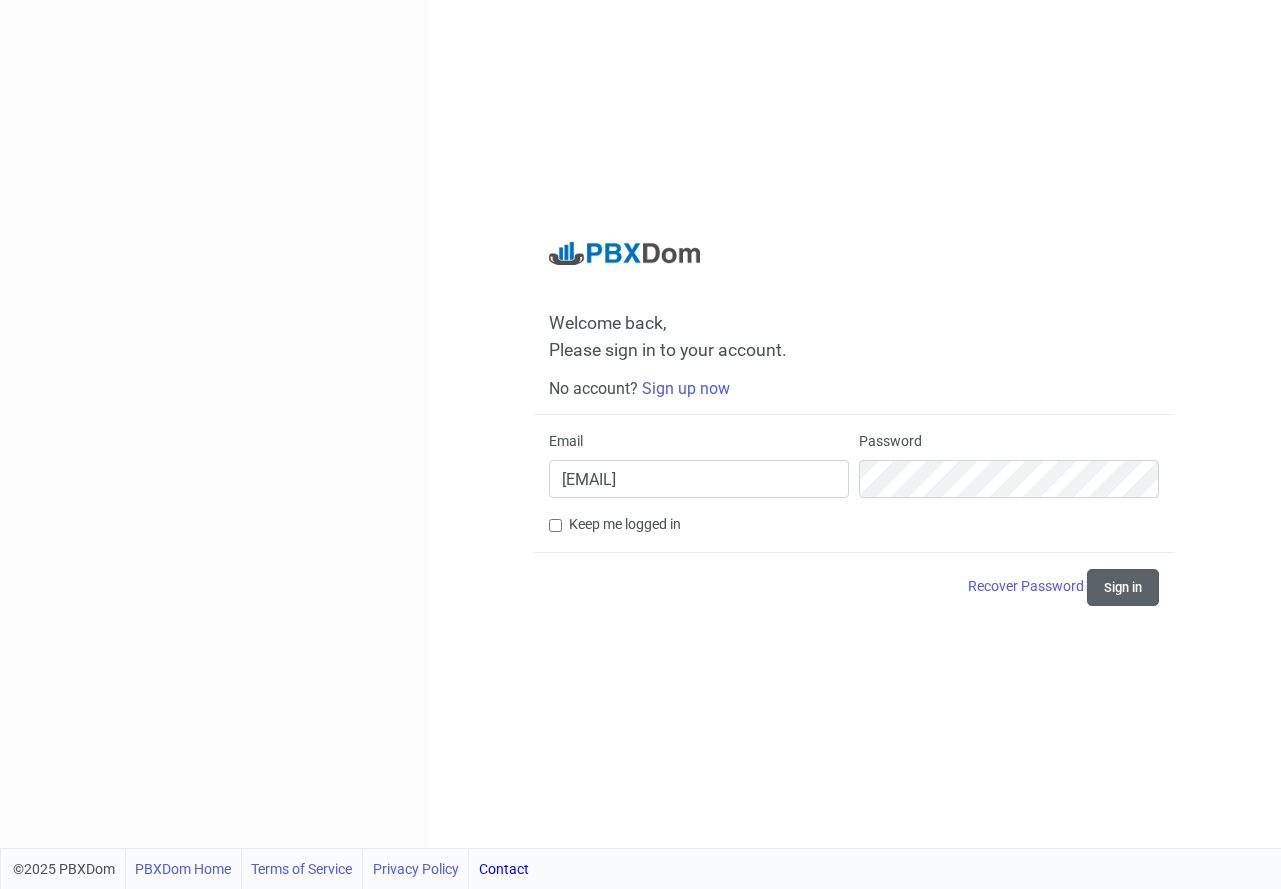 click on "Sign in" at bounding box center (1123, 587) 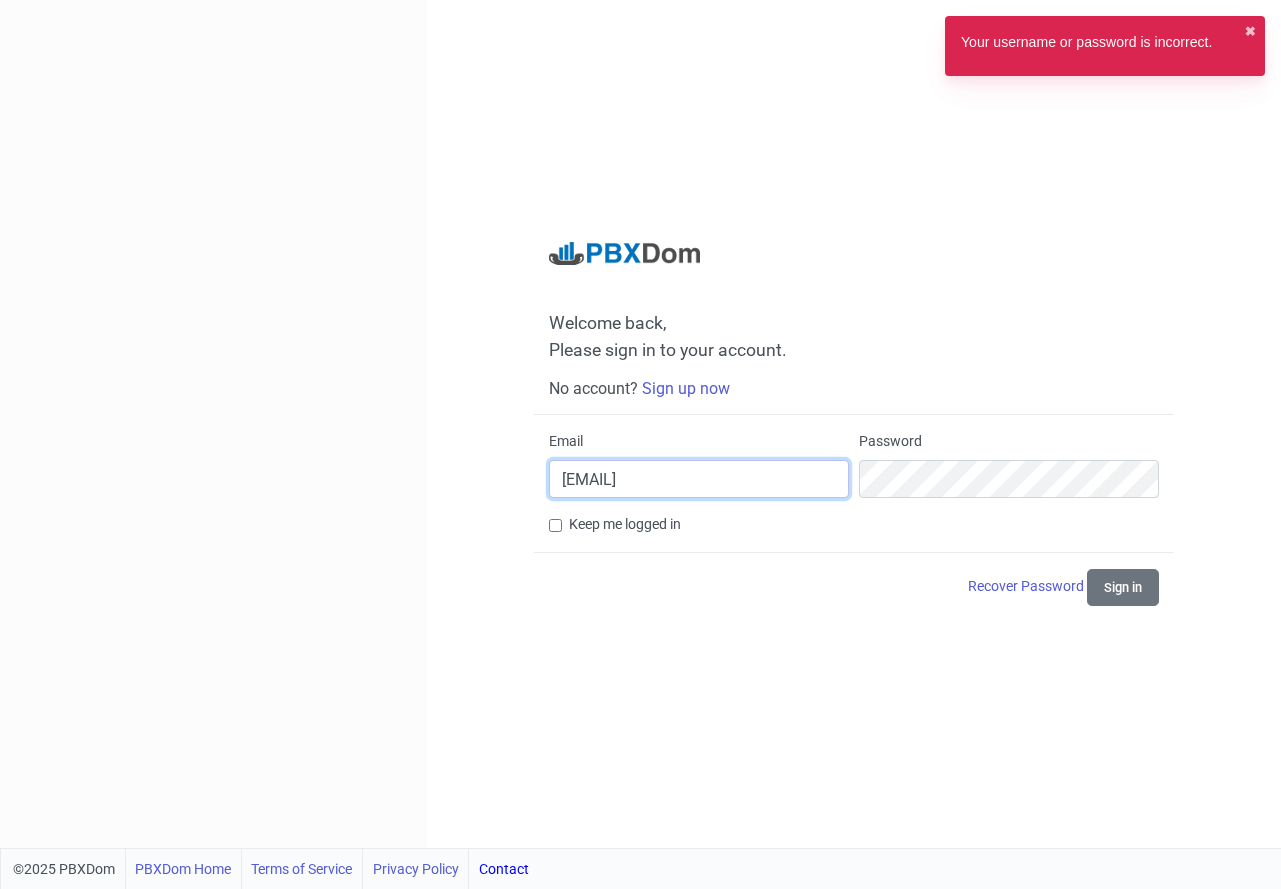 drag, startPoint x: 732, startPoint y: 462, endPoint x: 57, endPoint y: 382, distance: 679.7242 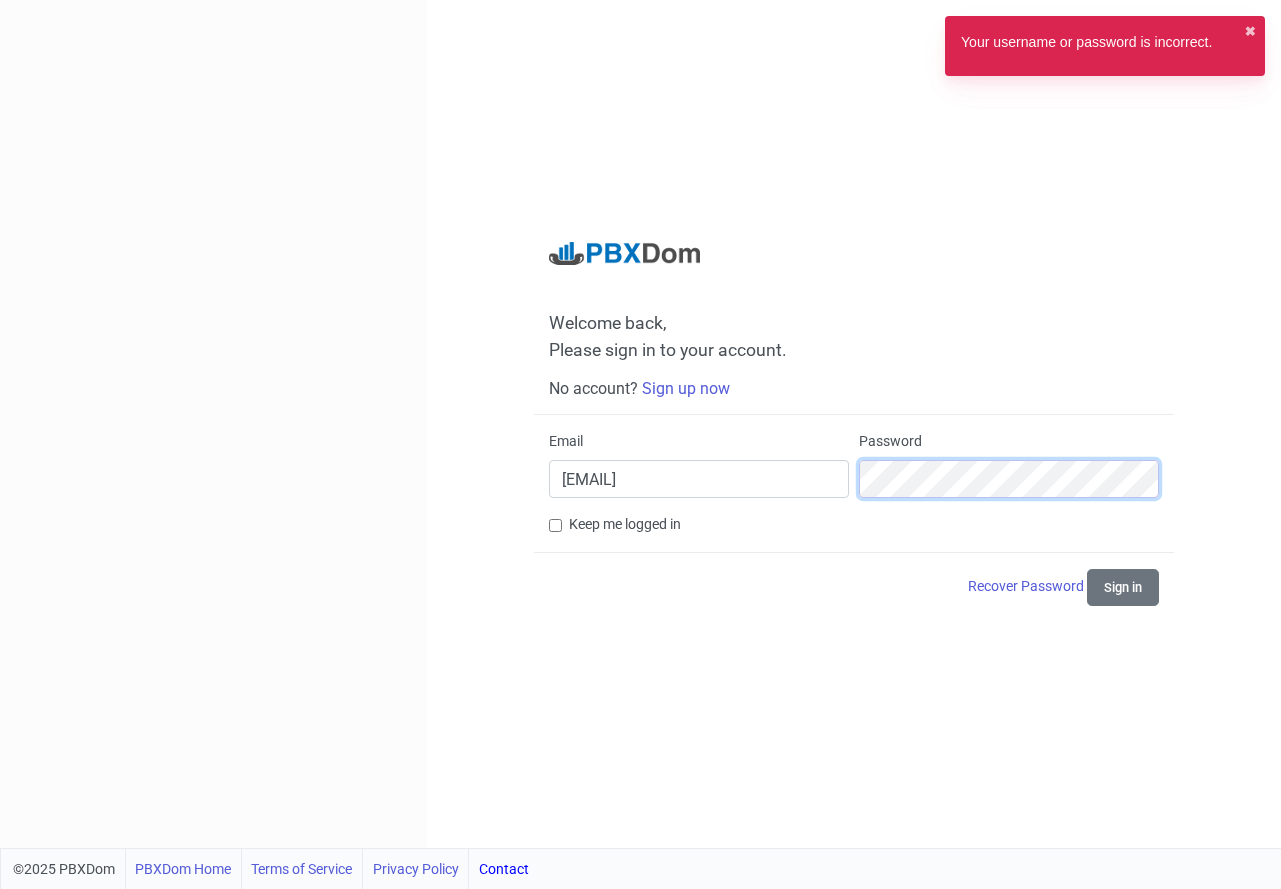 click on "Email lajoslazar@t-online.hu Password" at bounding box center (854, 472) 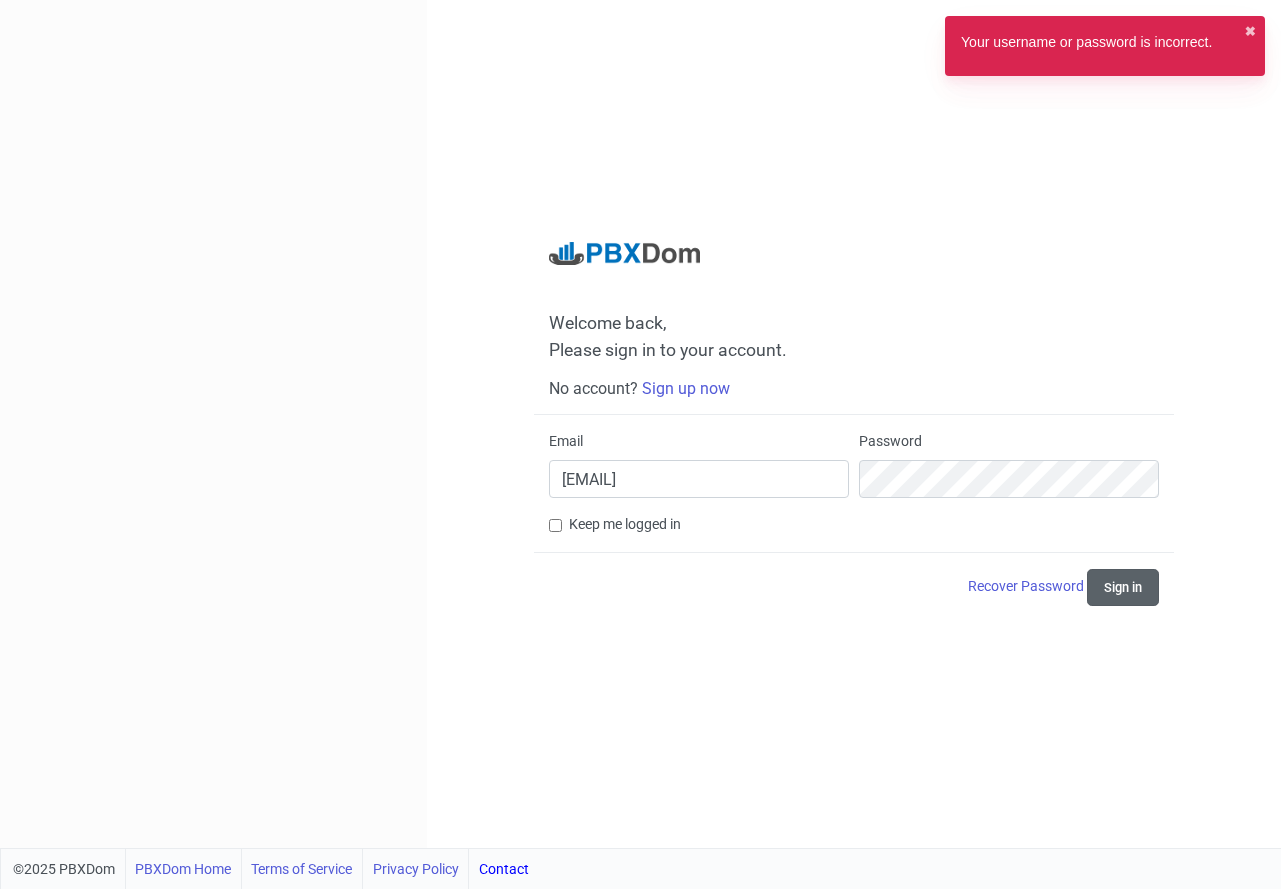 click on "Sign in" at bounding box center [1123, 587] 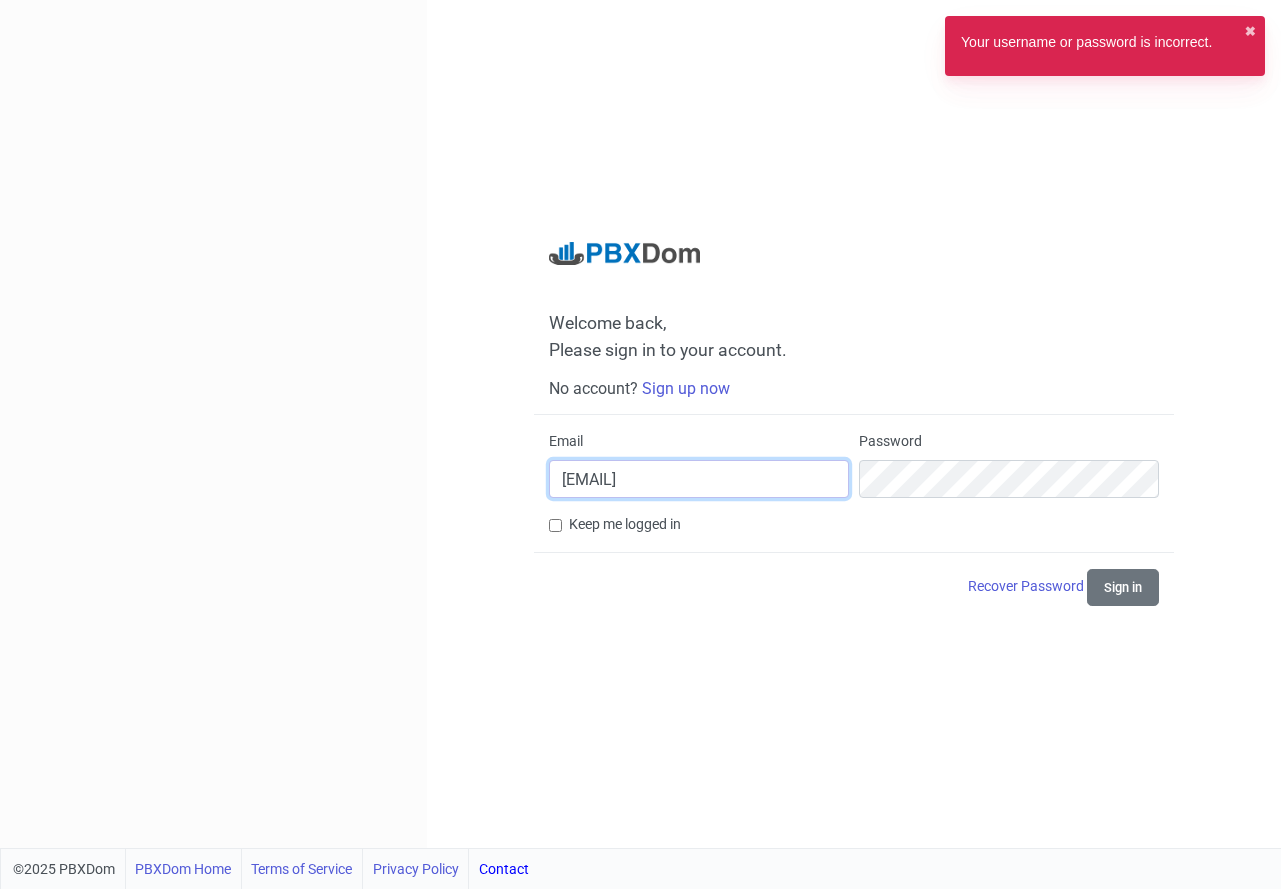 drag, startPoint x: 757, startPoint y: 465, endPoint x: 78, endPoint y: 412, distance: 681.06537 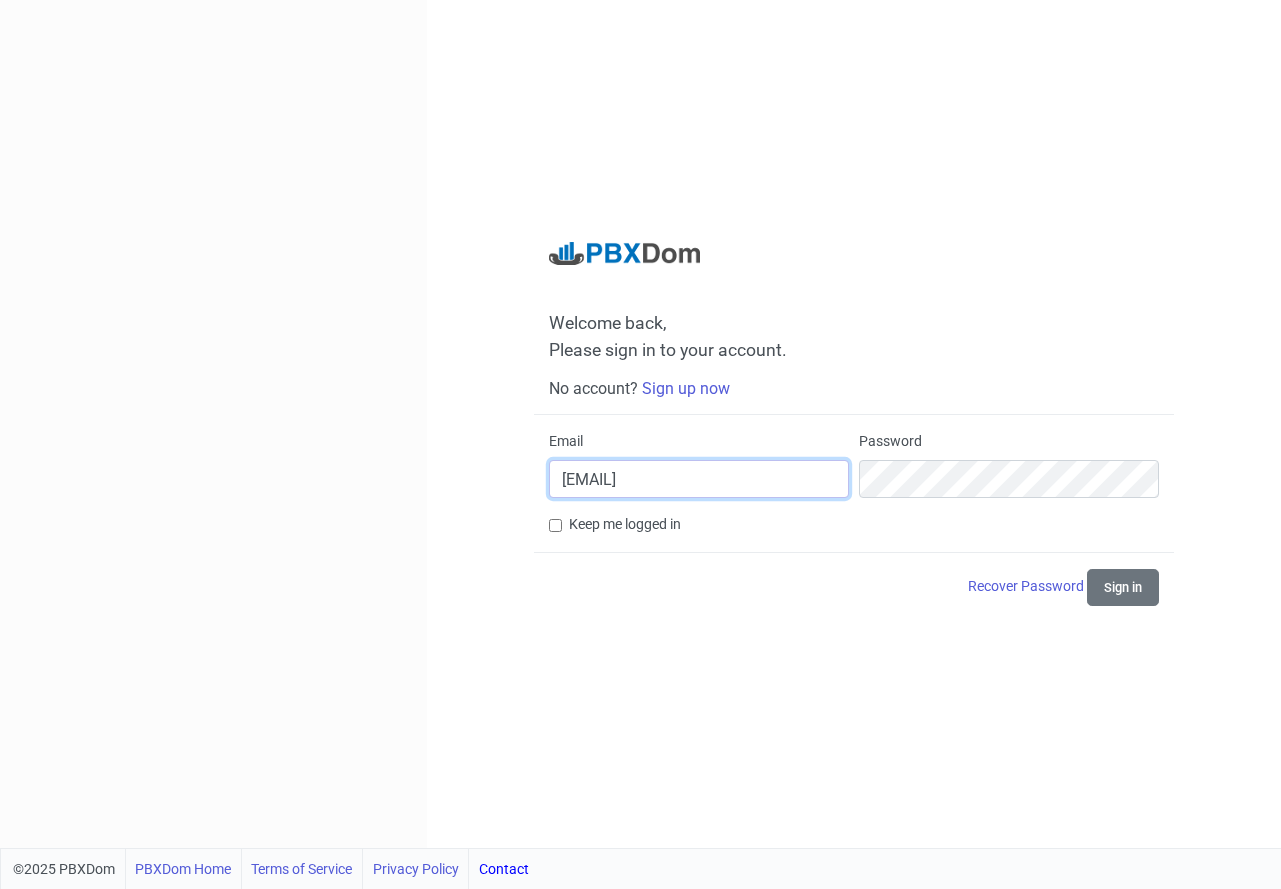 paste on "mazeem@ause.ae" 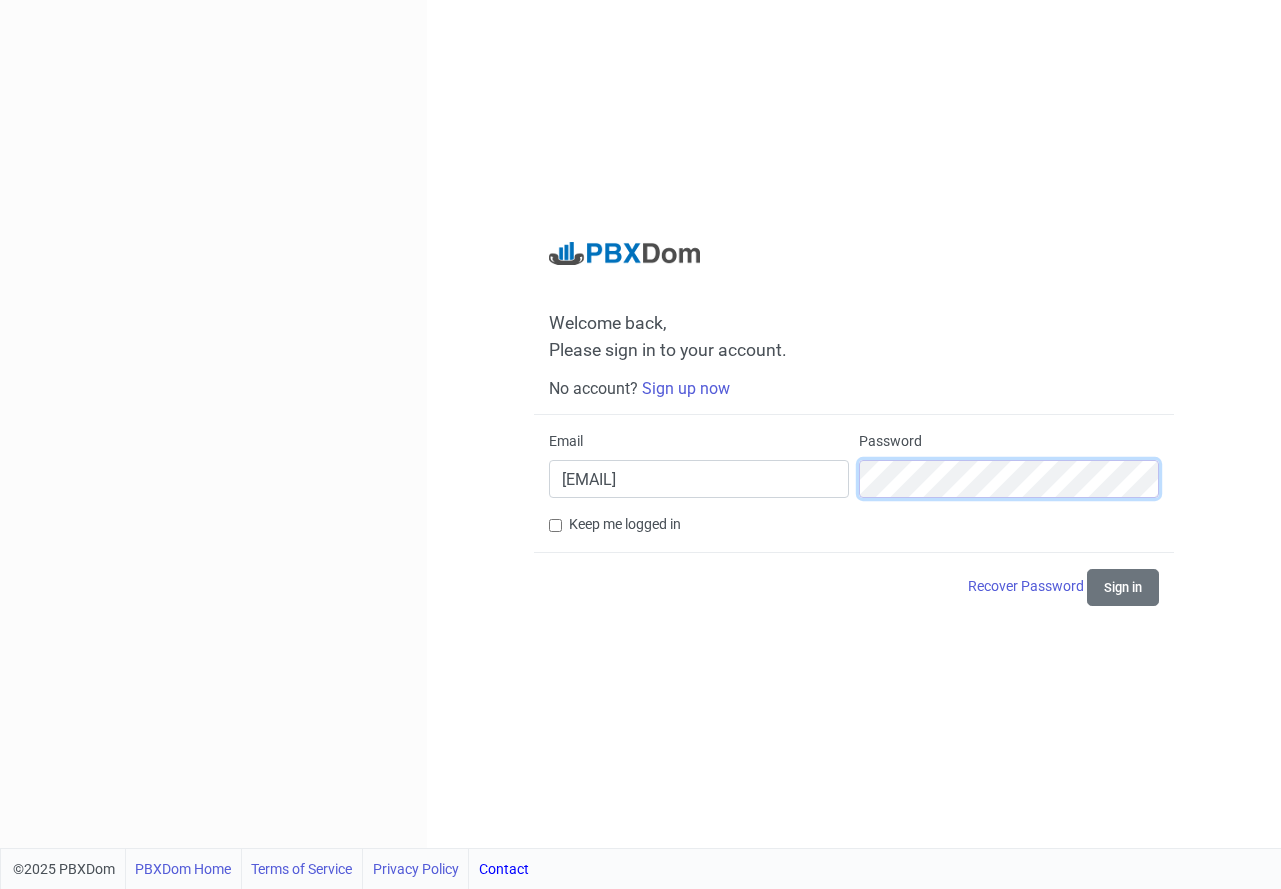 click on "Welcome back, Please sign in to your account. No account?   Sign up now Email mazeem@ause.ae Password Keep me logged in   Recover Password   Sign in" at bounding box center [854, 424] 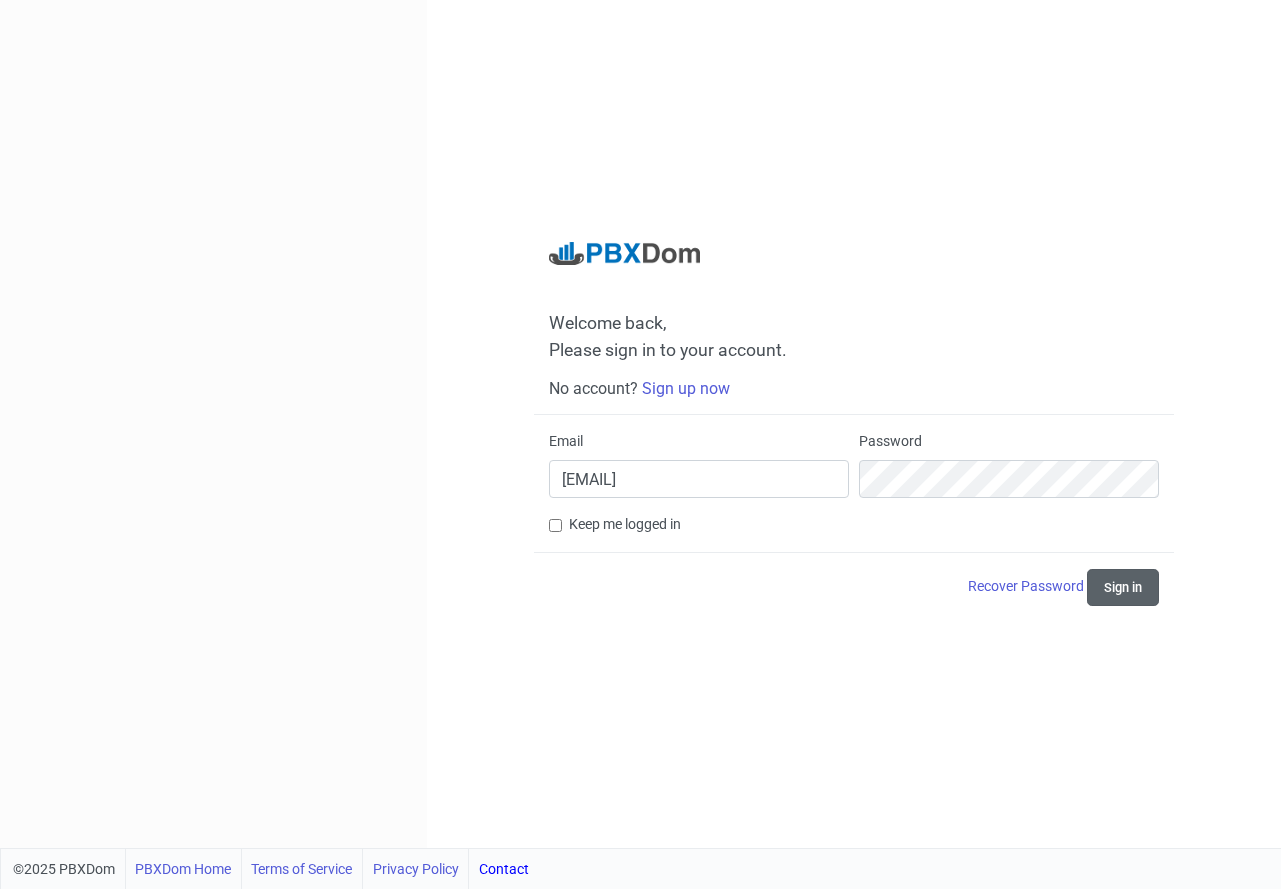 click on "Sign in" at bounding box center (1123, 587) 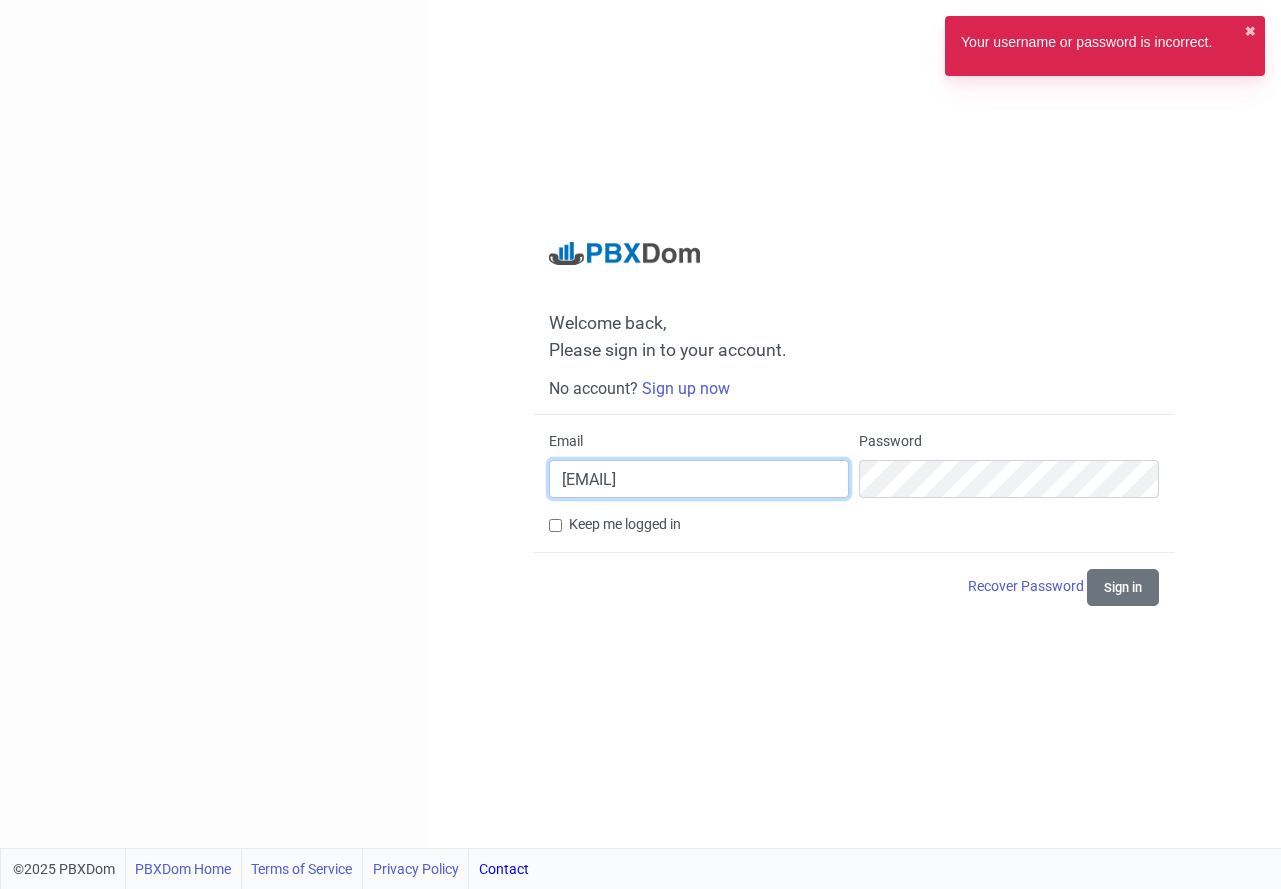 drag, startPoint x: 727, startPoint y: 480, endPoint x: 198, endPoint y: 425, distance: 531.8515 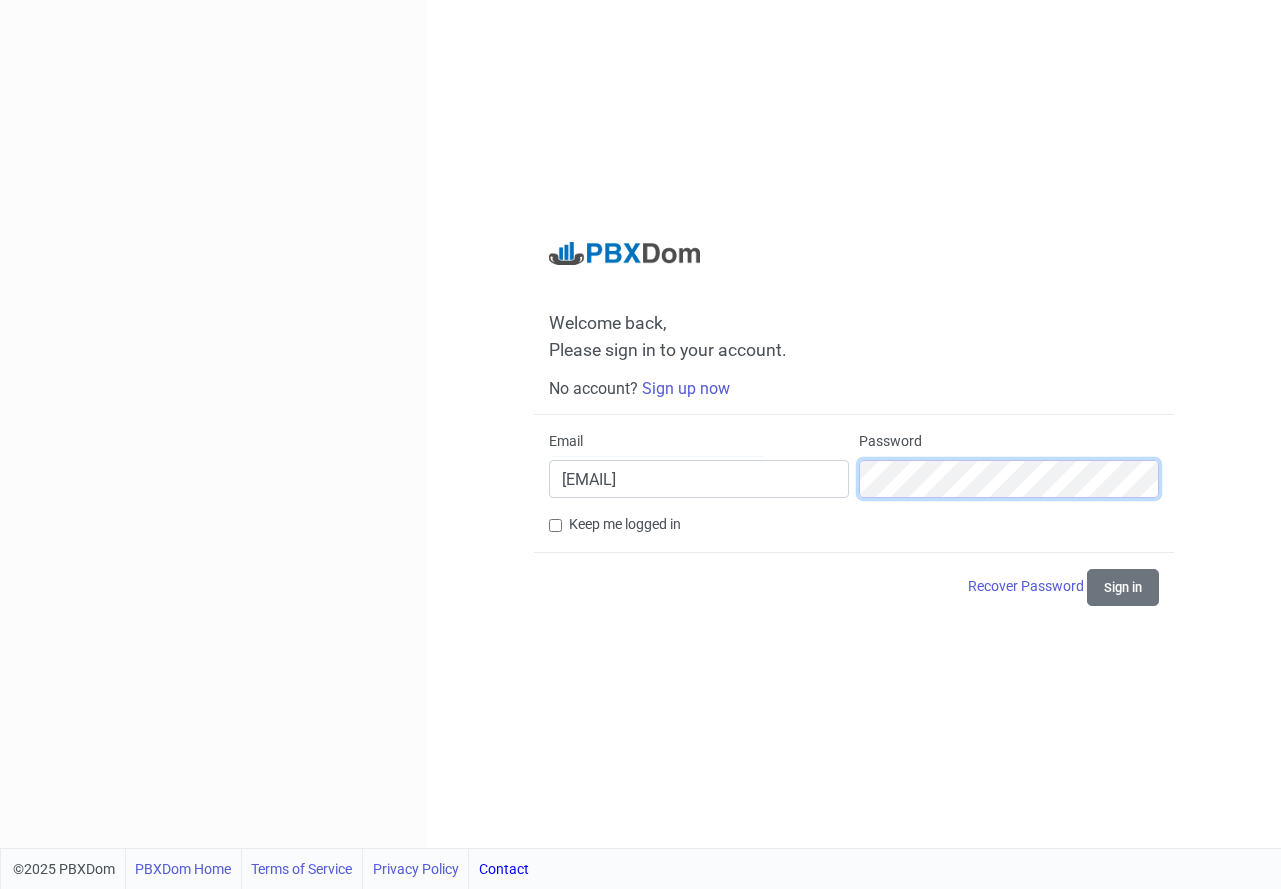 click on "Email anniel747@aol.com Password" at bounding box center (854, 472) 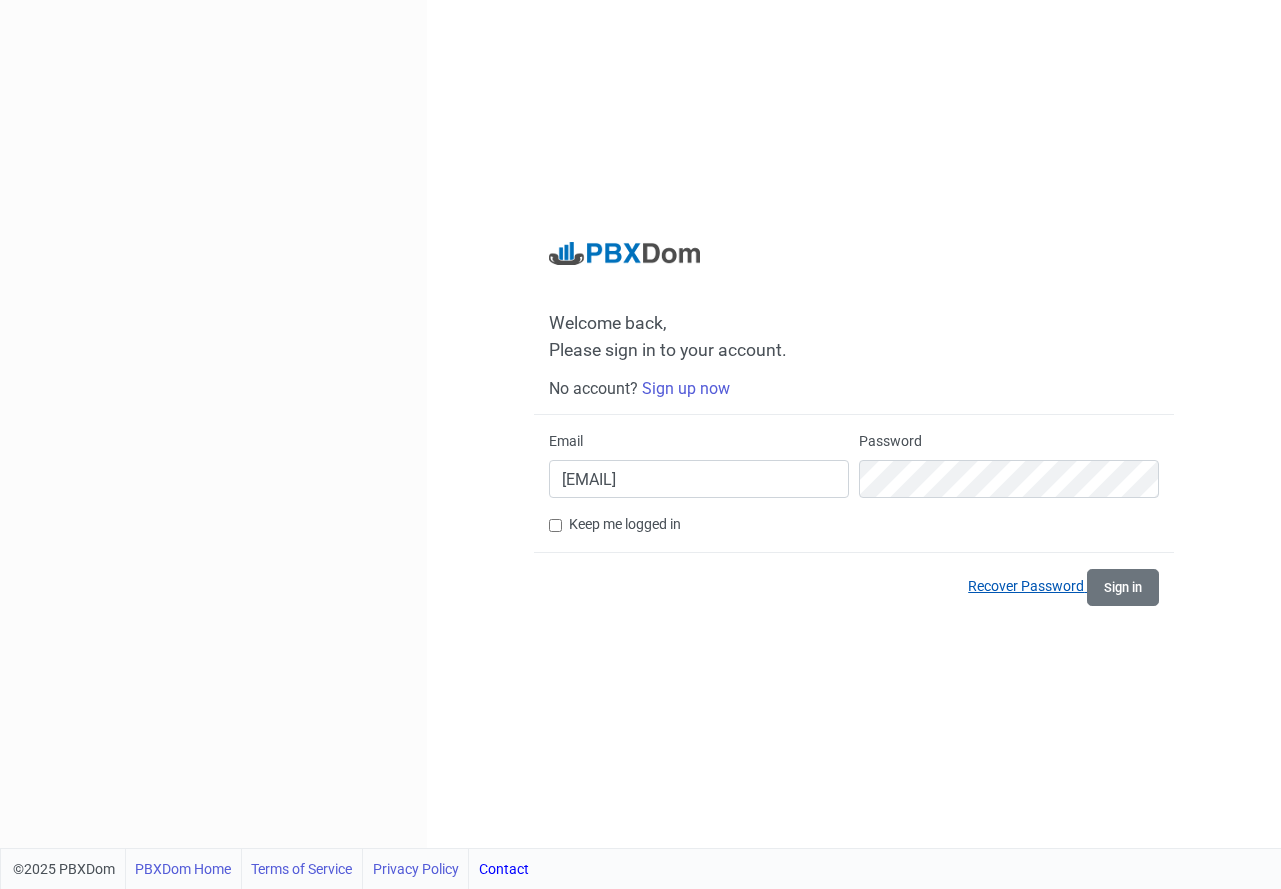click on "Sign in" at bounding box center [1123, 587] 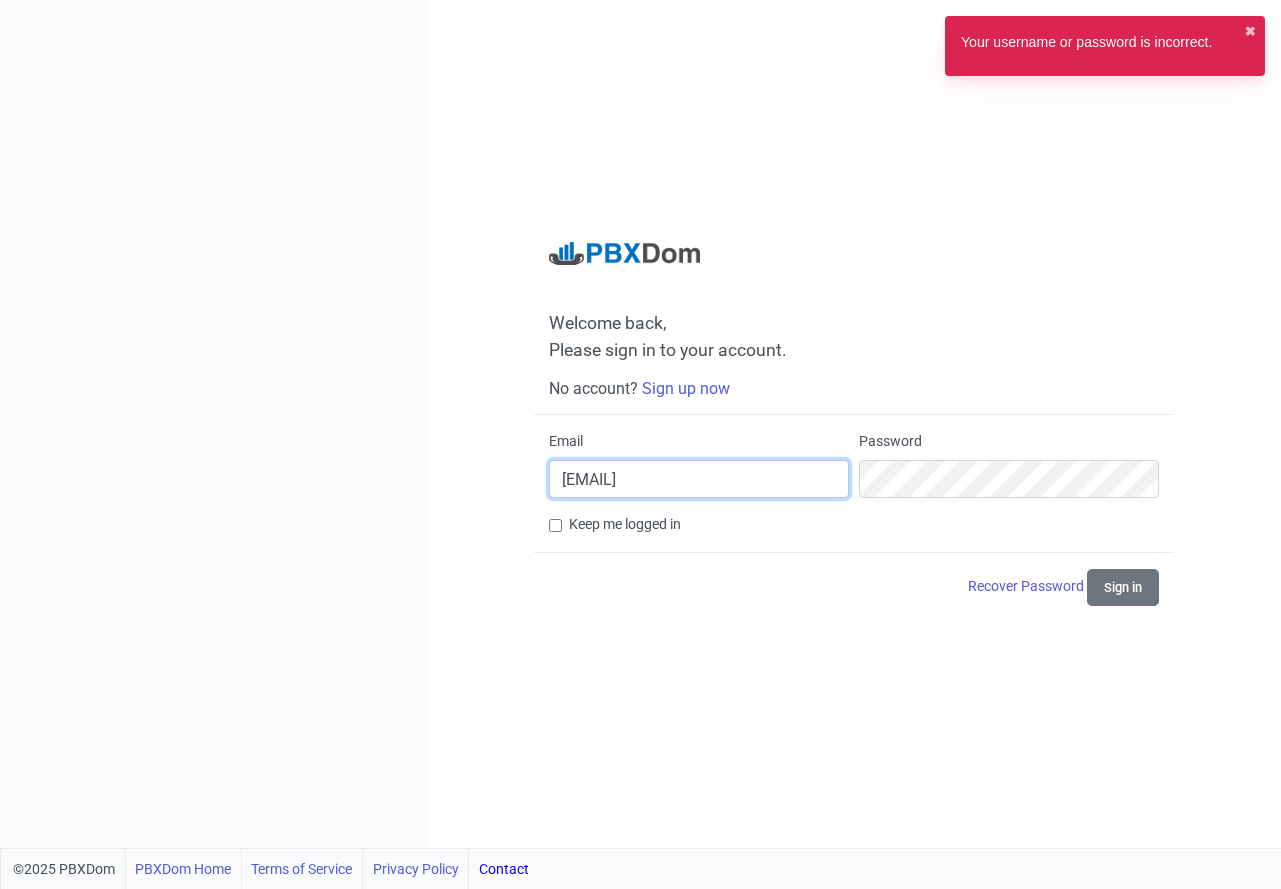 drag, startPoint x: 738, startPoint y: 472, endPoint x: 218, endPoint y: 446, distance: 520.6496 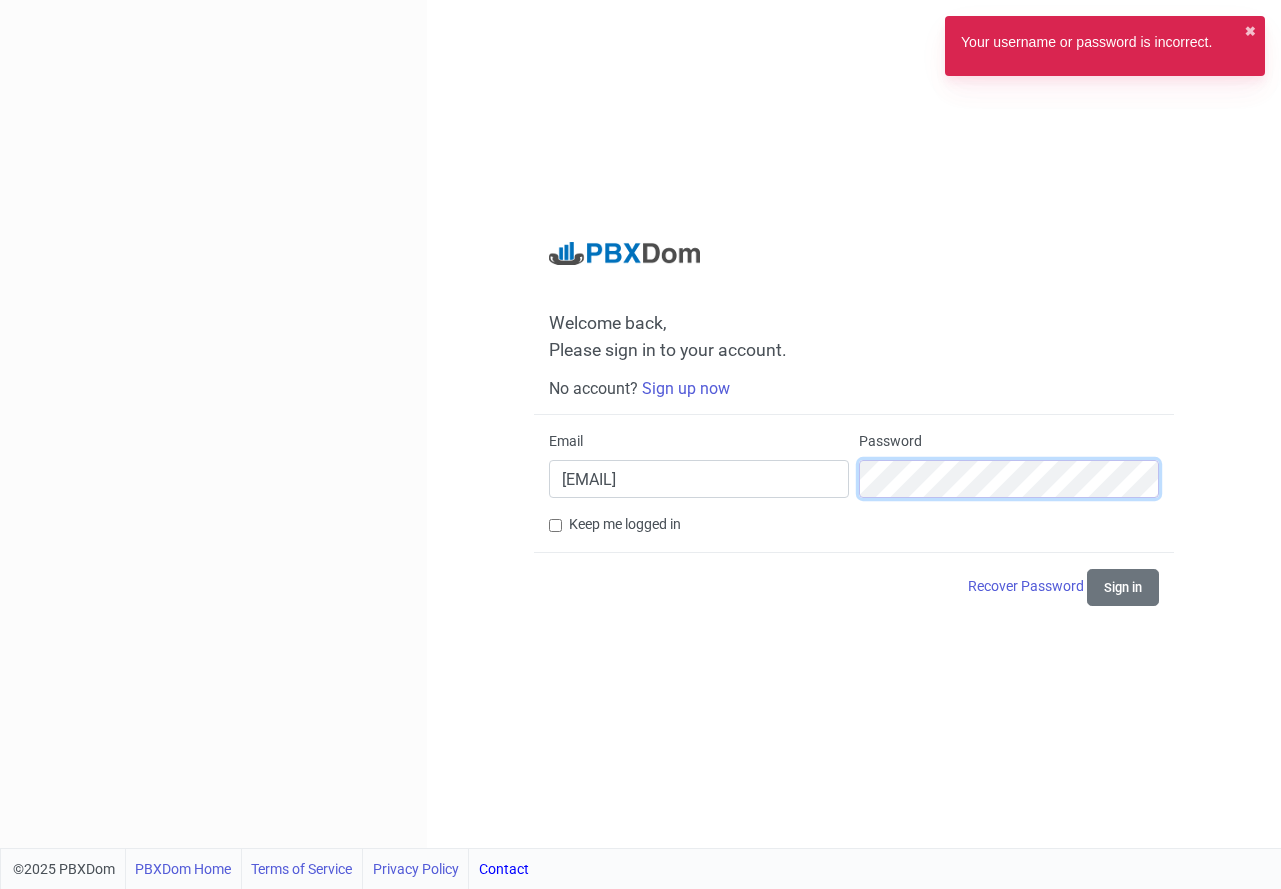 click on "Email angelofsin@inbox.lv Password" at bounding box center (854, 472) 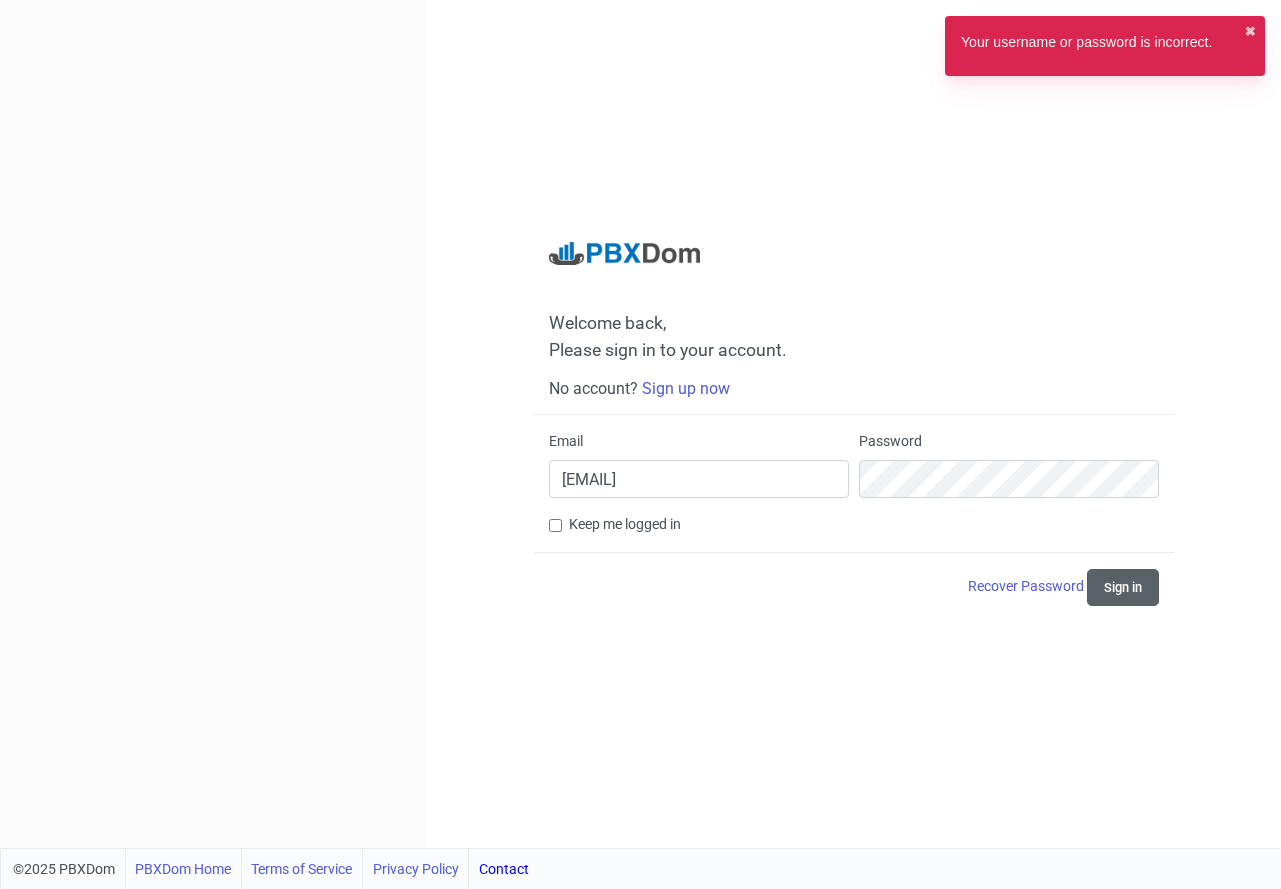 click on "Sign in" at bounding box center (1123, 587) 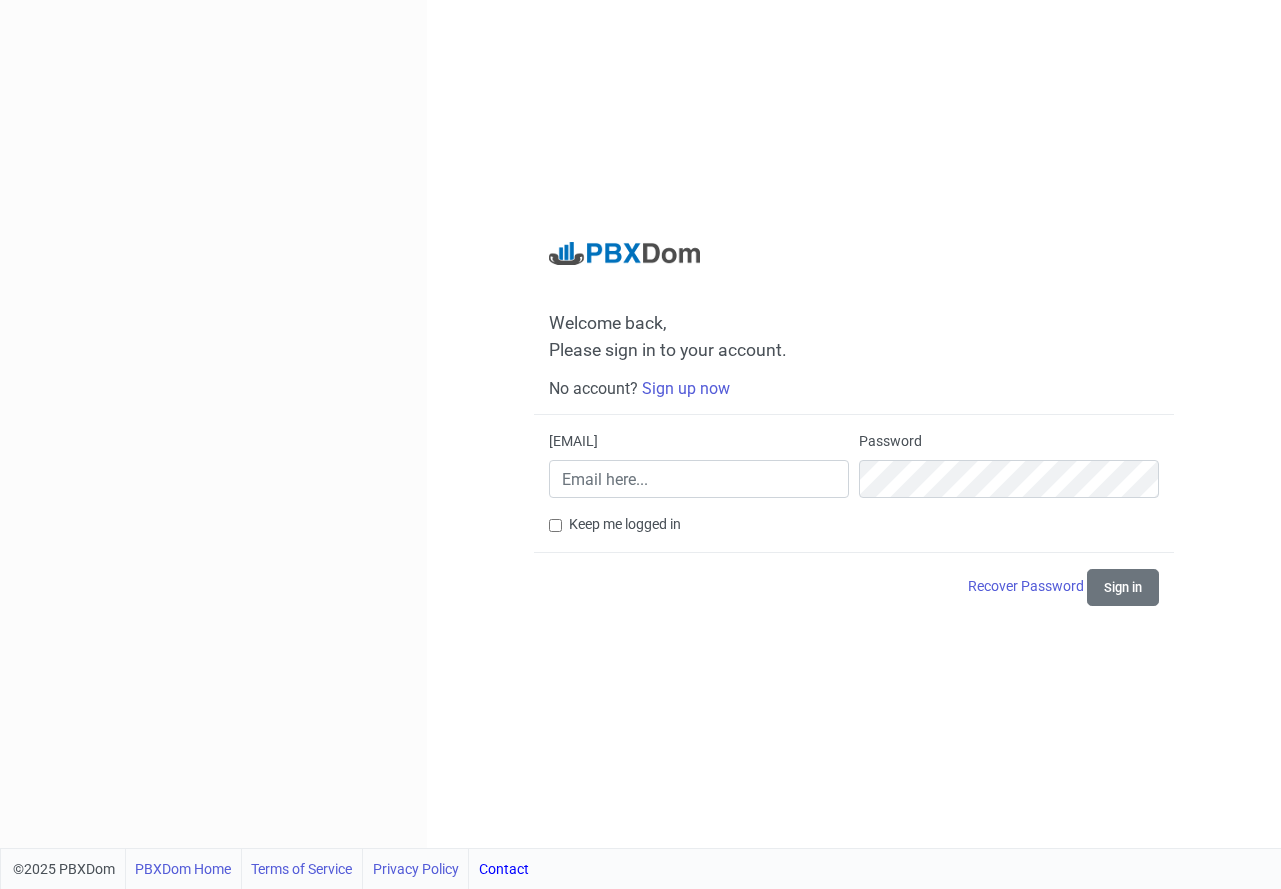 scroll, scrollTop: 0, scrollLeft: 0, axis: both 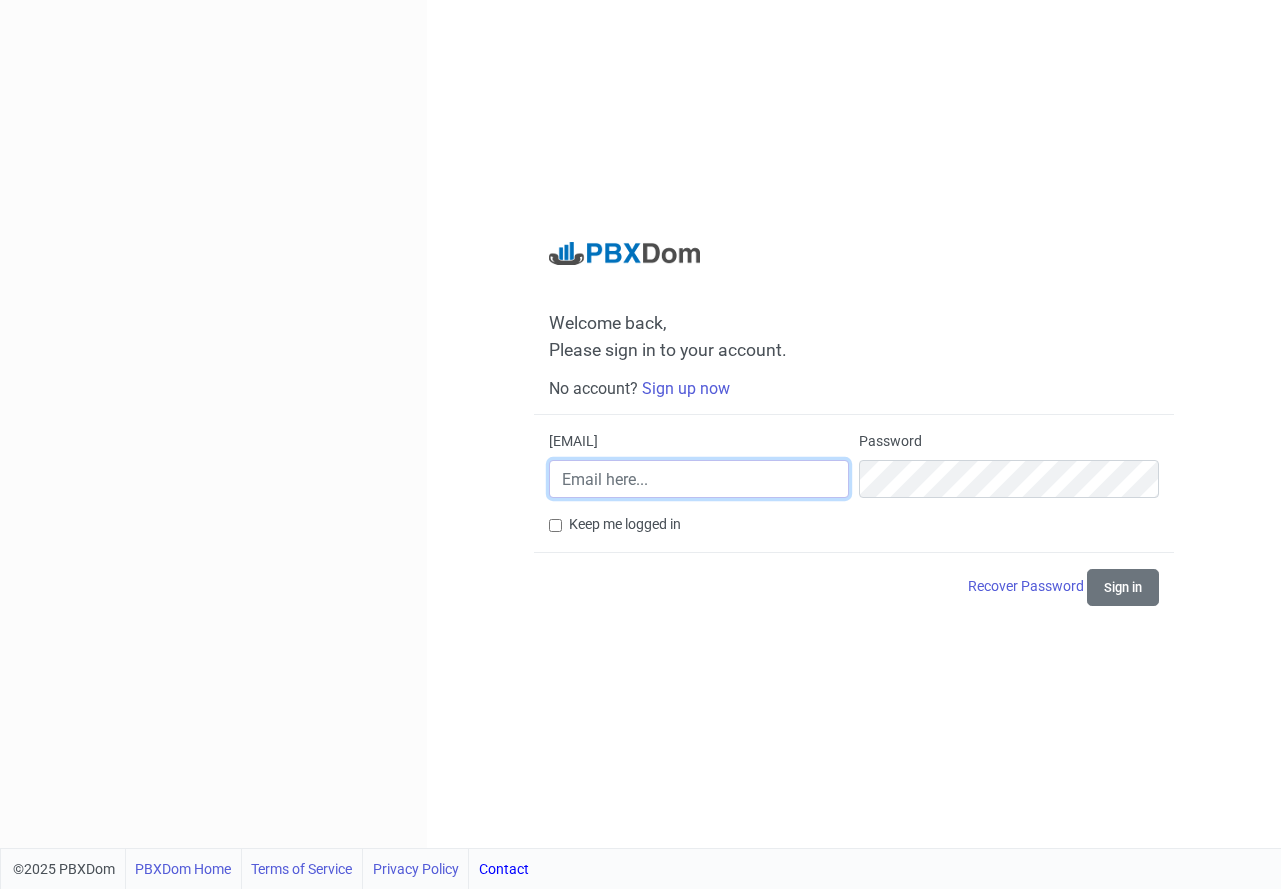 click on "[EMAIL]" at bounding box center (699, 479) 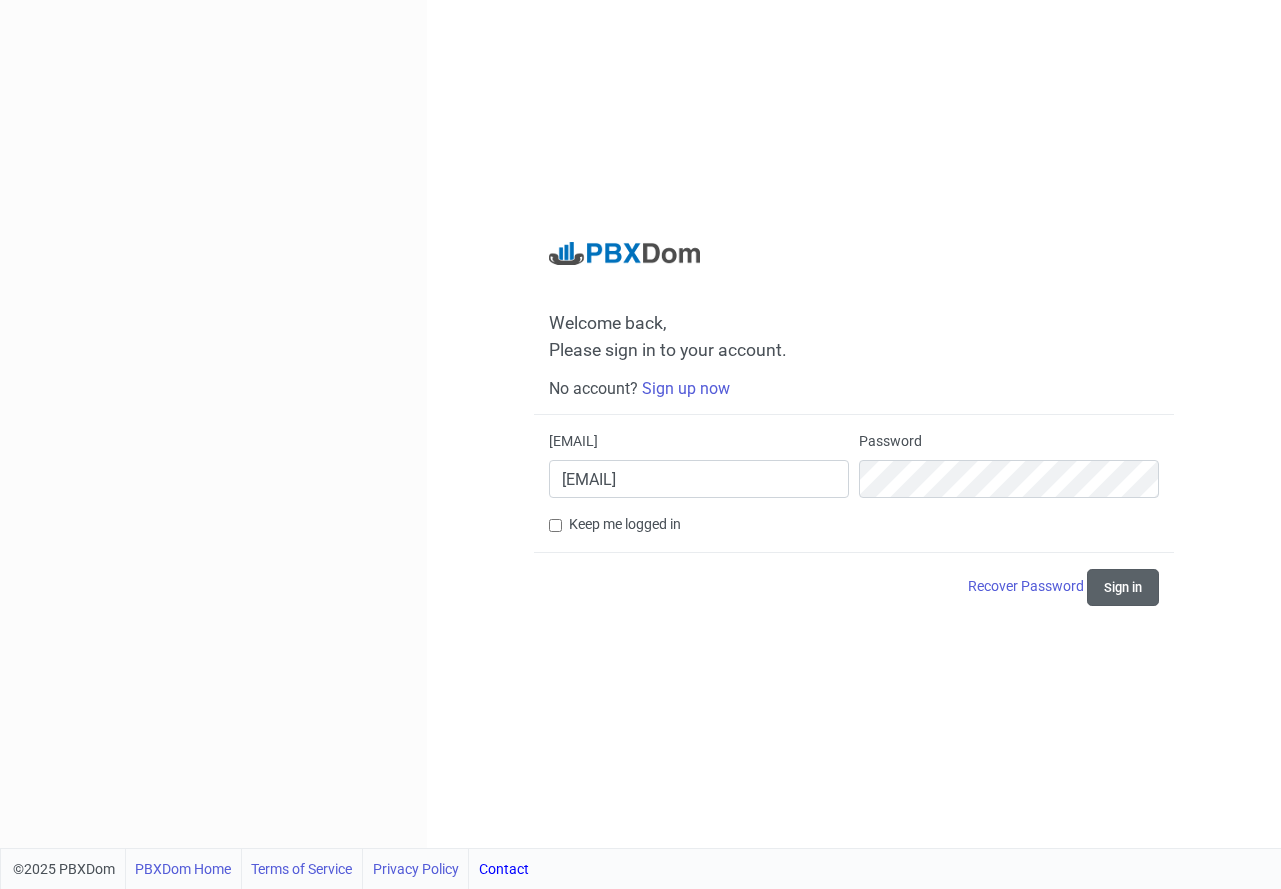 click on "Sign in" at bounding box center (1123, 587) 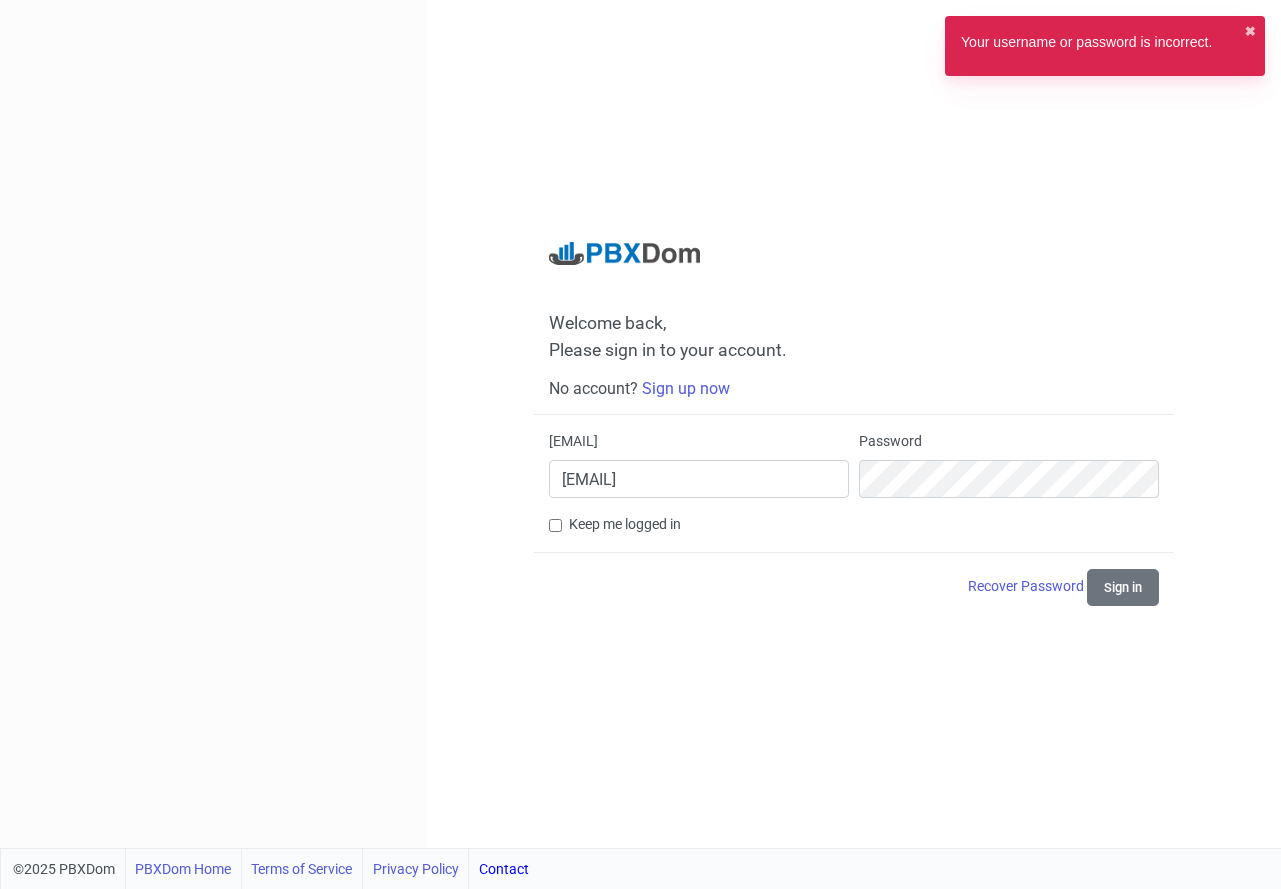 click on "Password" at bounding box center [1009, 464] 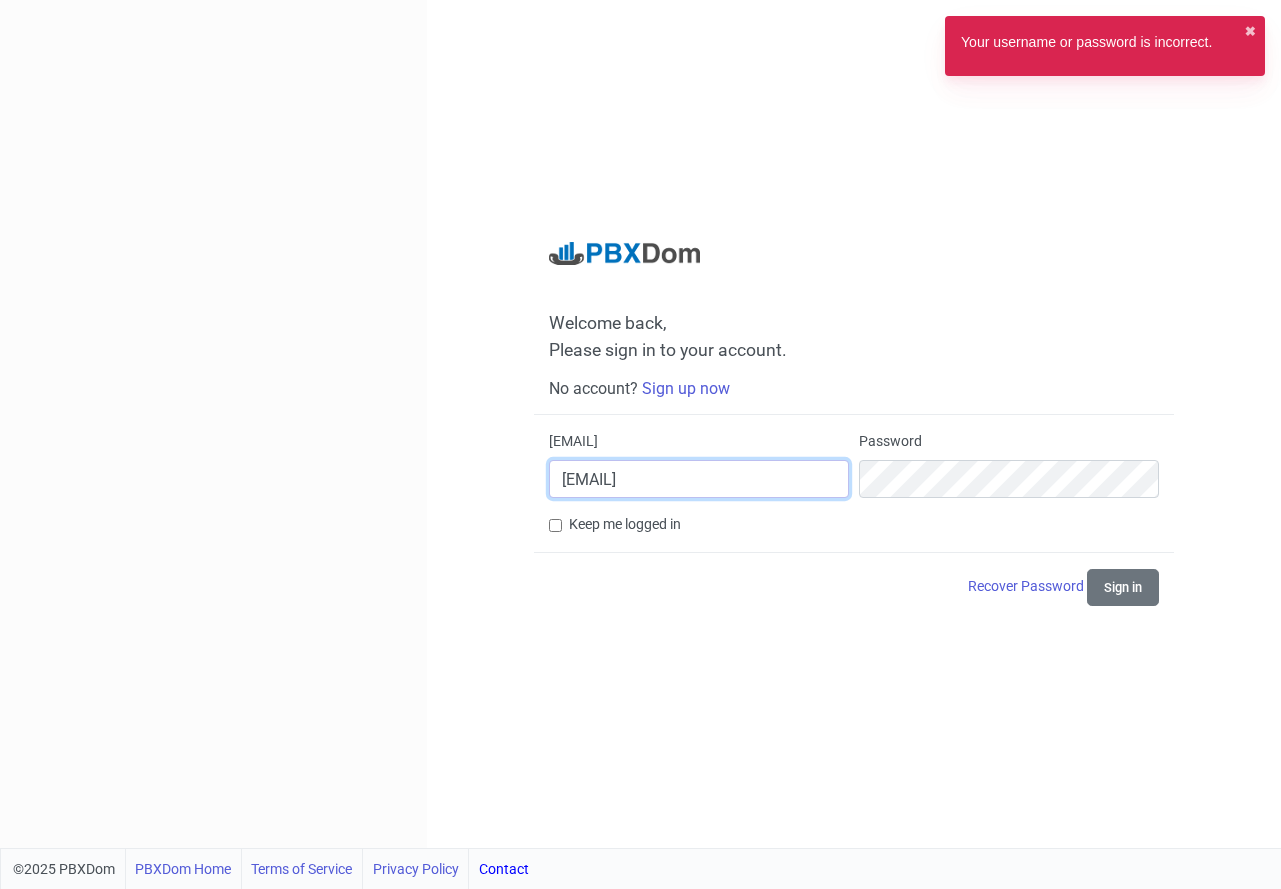drag, startPoint x: 805, startPoint y: 482, endPoint x: 253, endPoint y: 473, distance: 552.07336 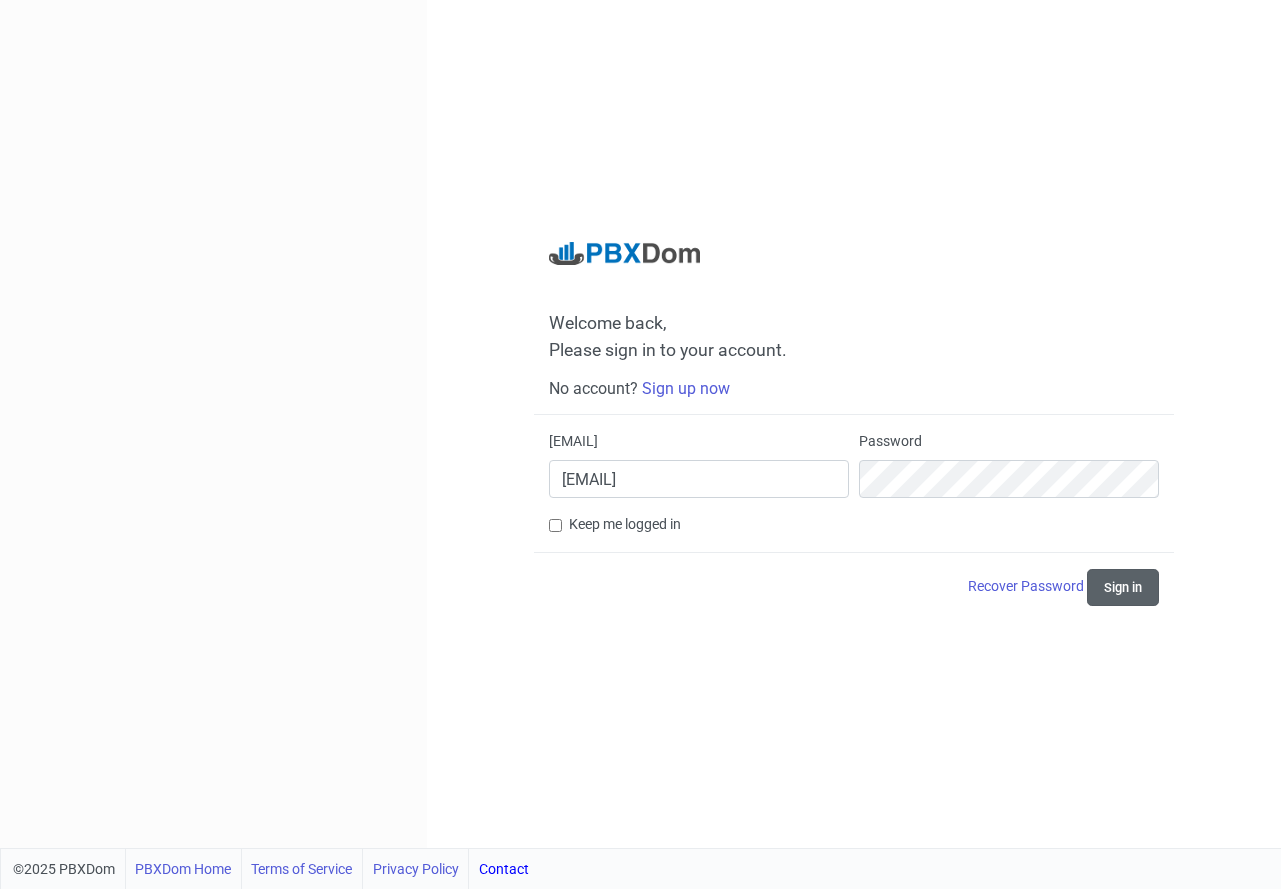 click on "Sign in" at bounding box center [1123, 587] 